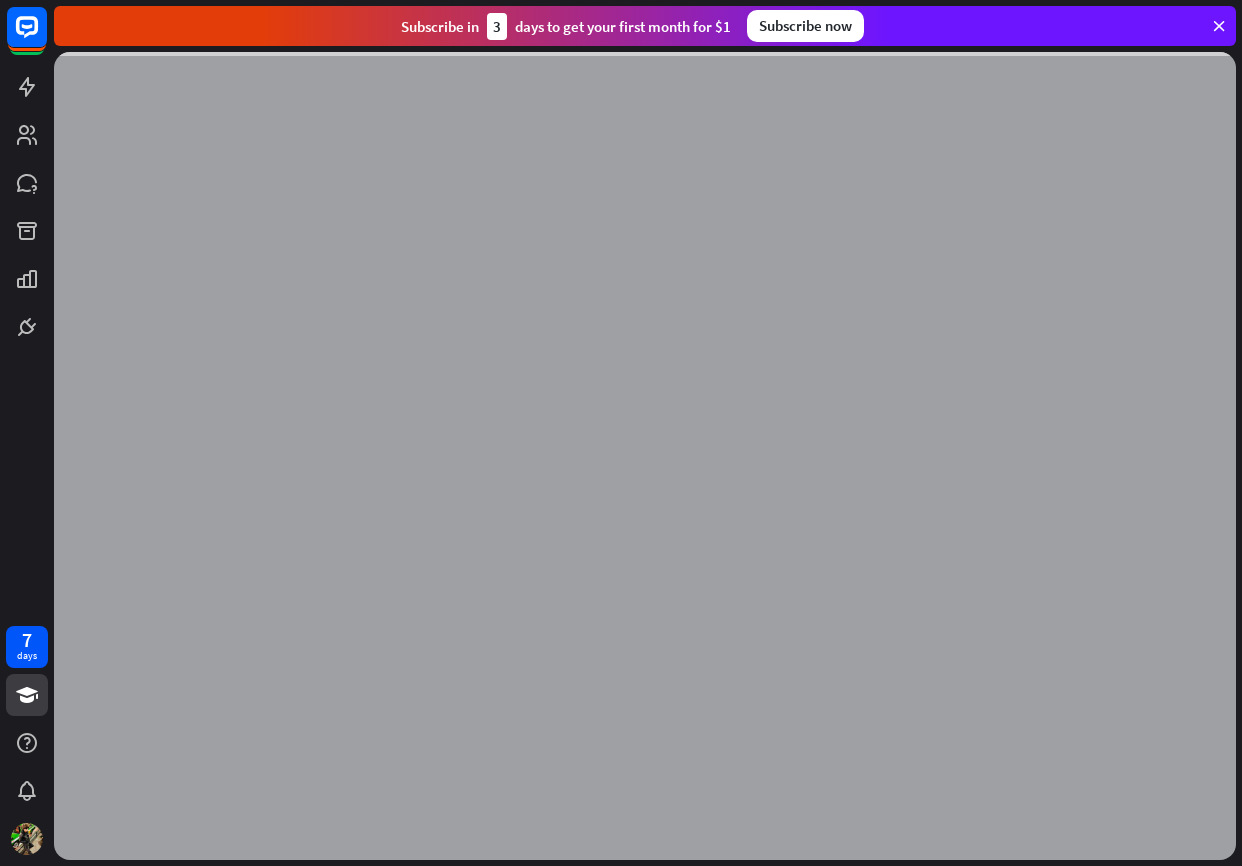scroll, scrollTop: 0, scrollLeft: 0, axis: both 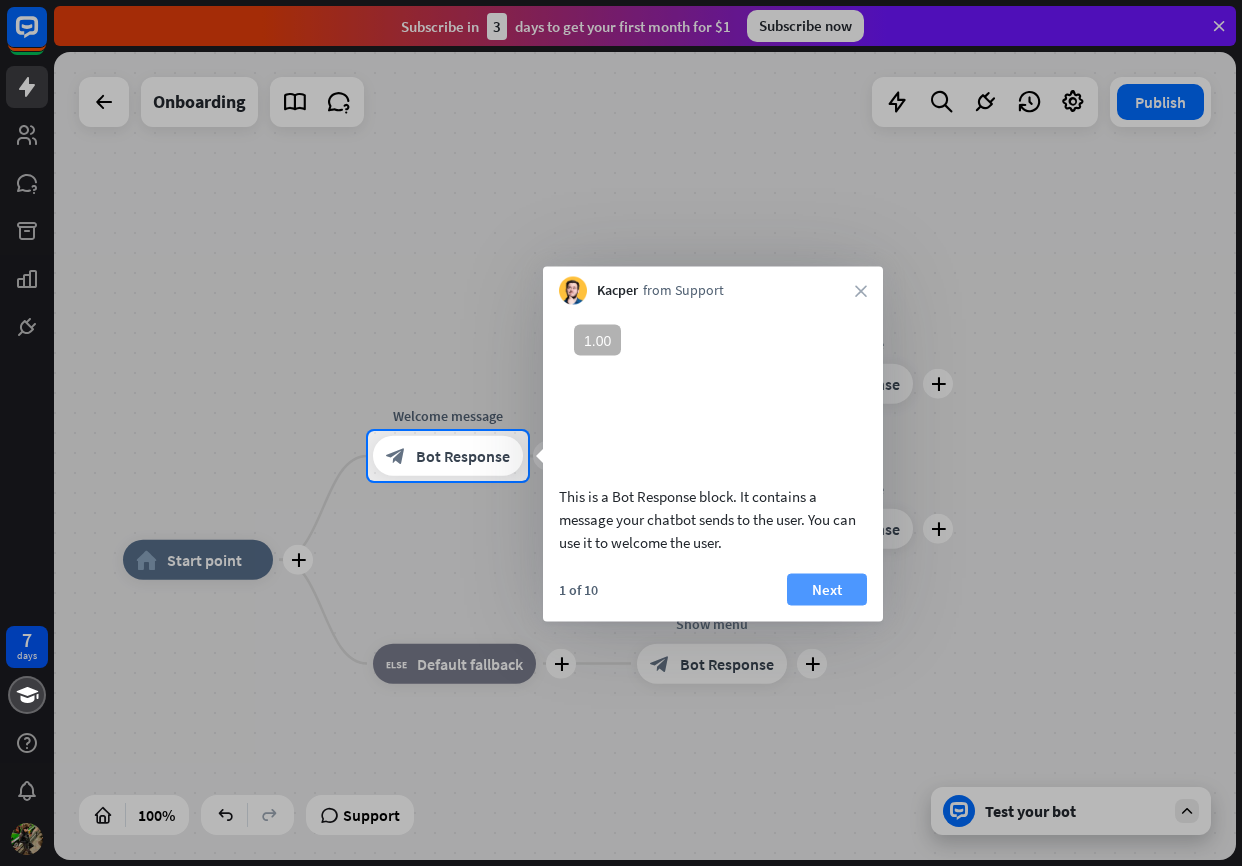 click on "Next" at bounding box center [827, 589] 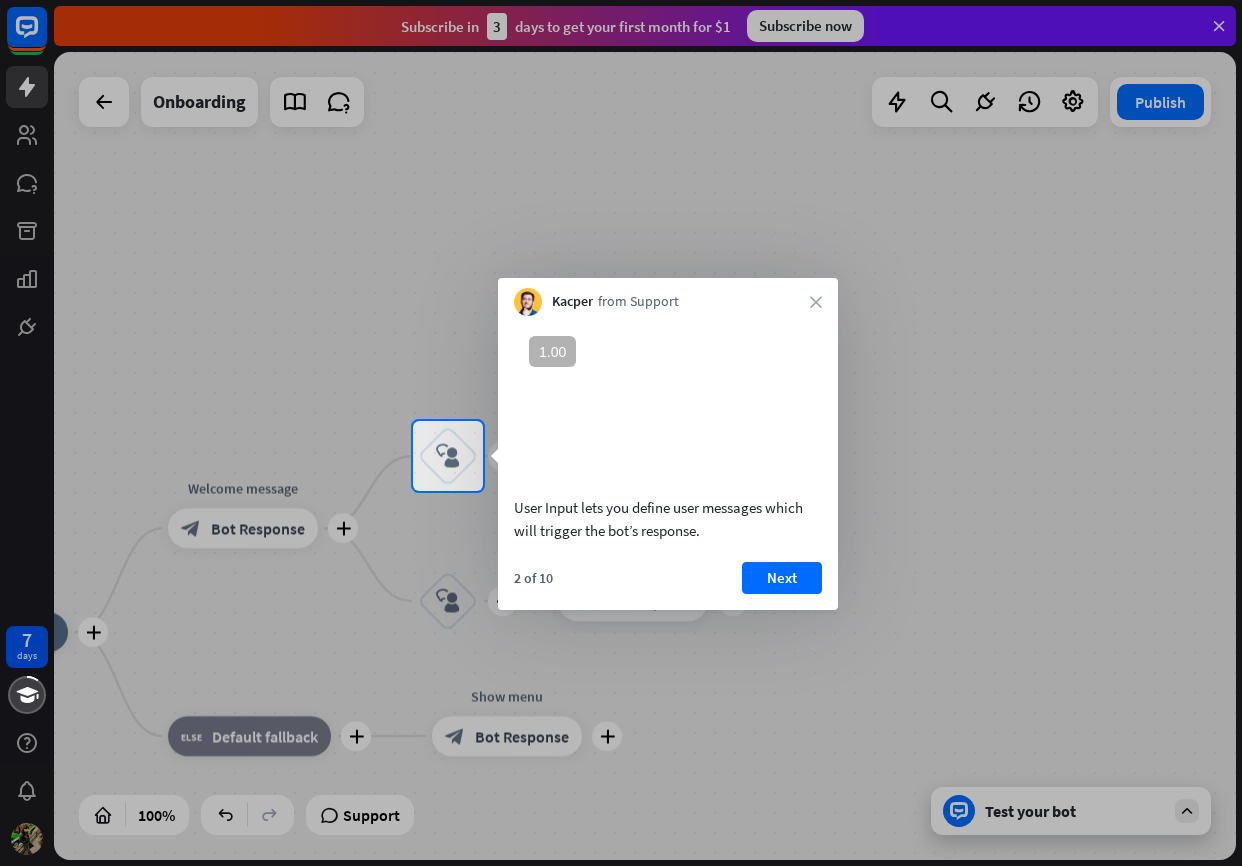 click on "Next" at bounding box center [782, 578] 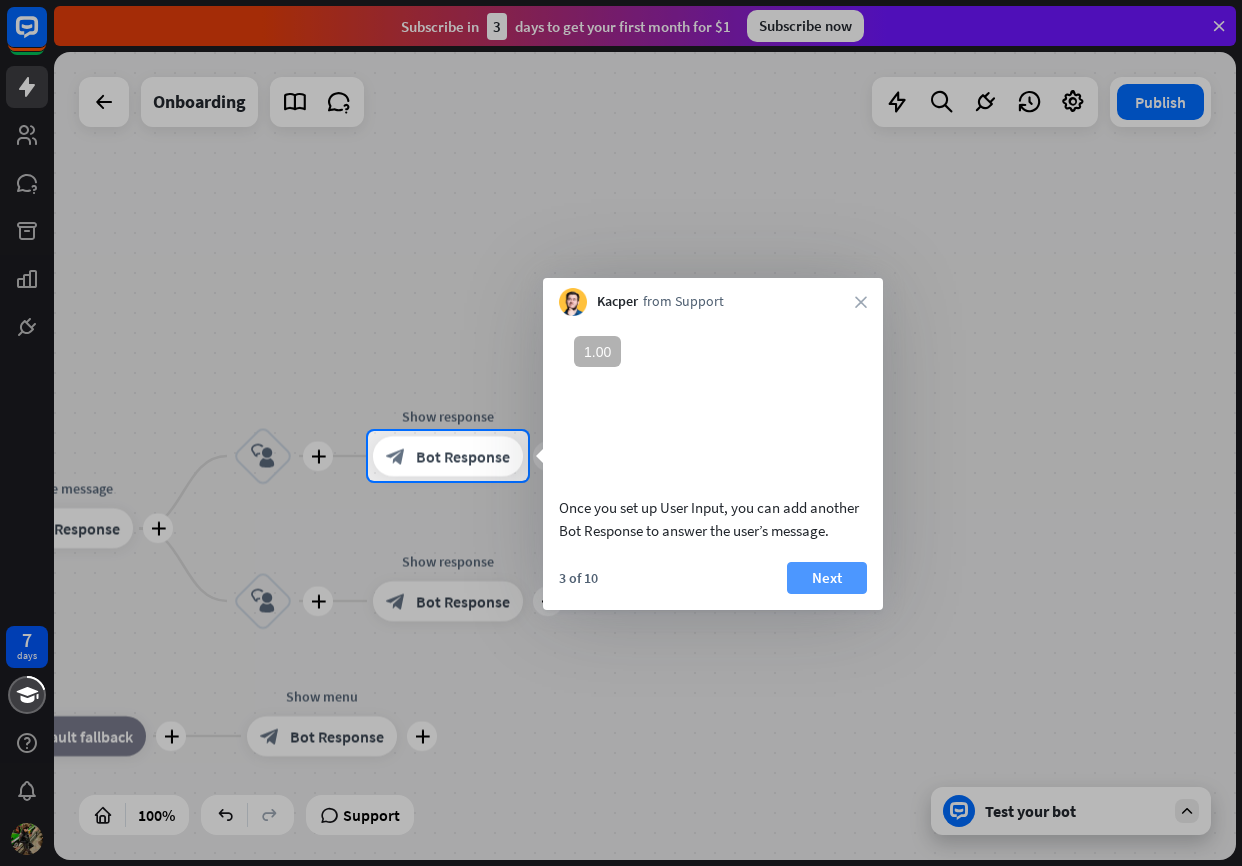 click on "Next" at bounding box center (827, 578) 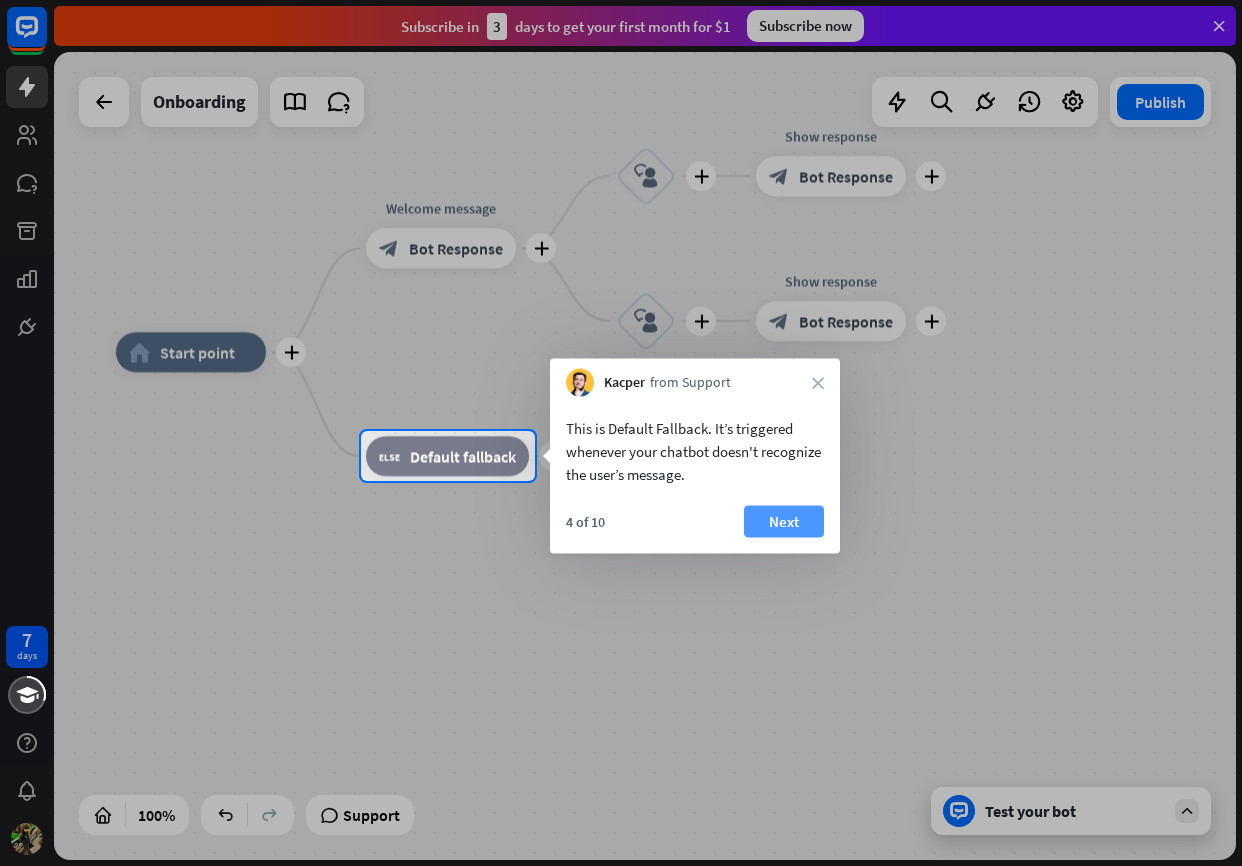 click on "Next" at bounding box center (784, 522) 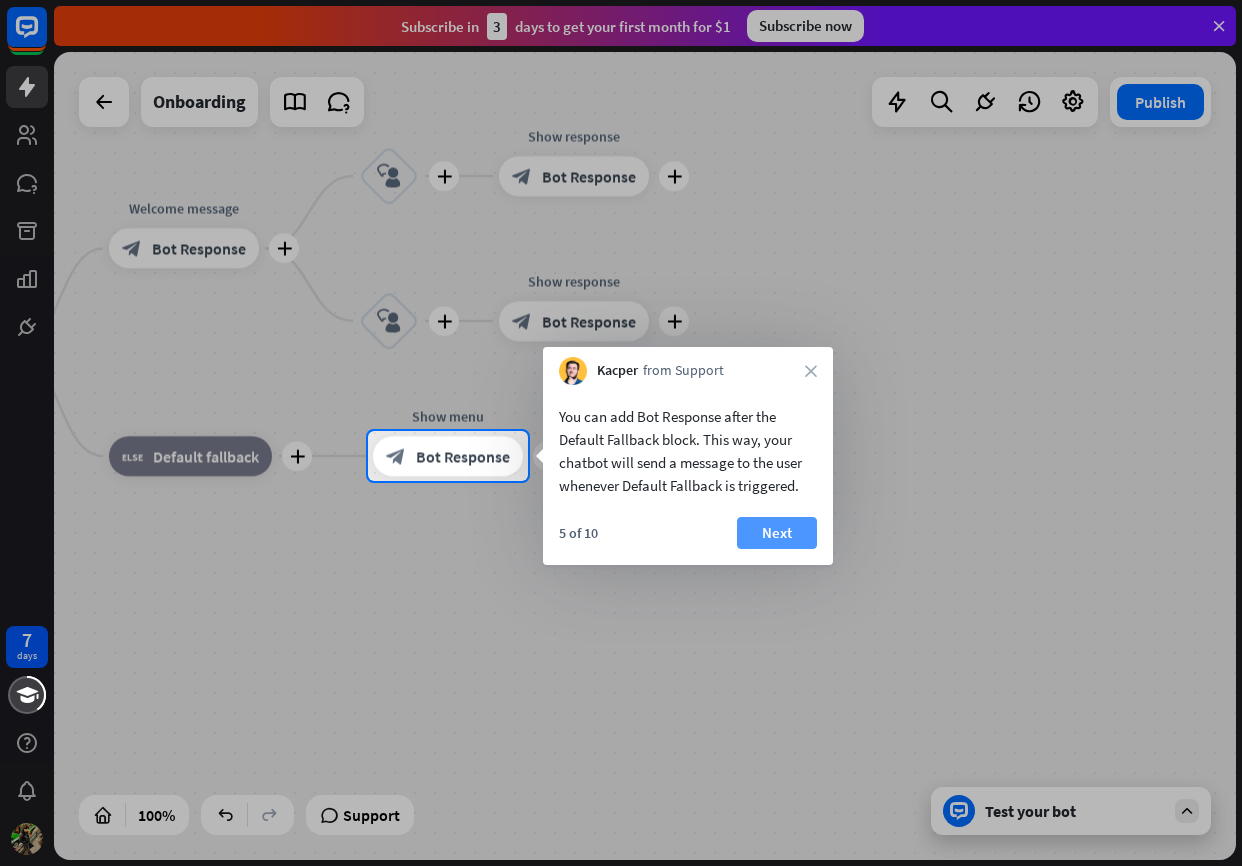 click on "Next" at bounding box center (777, 533) 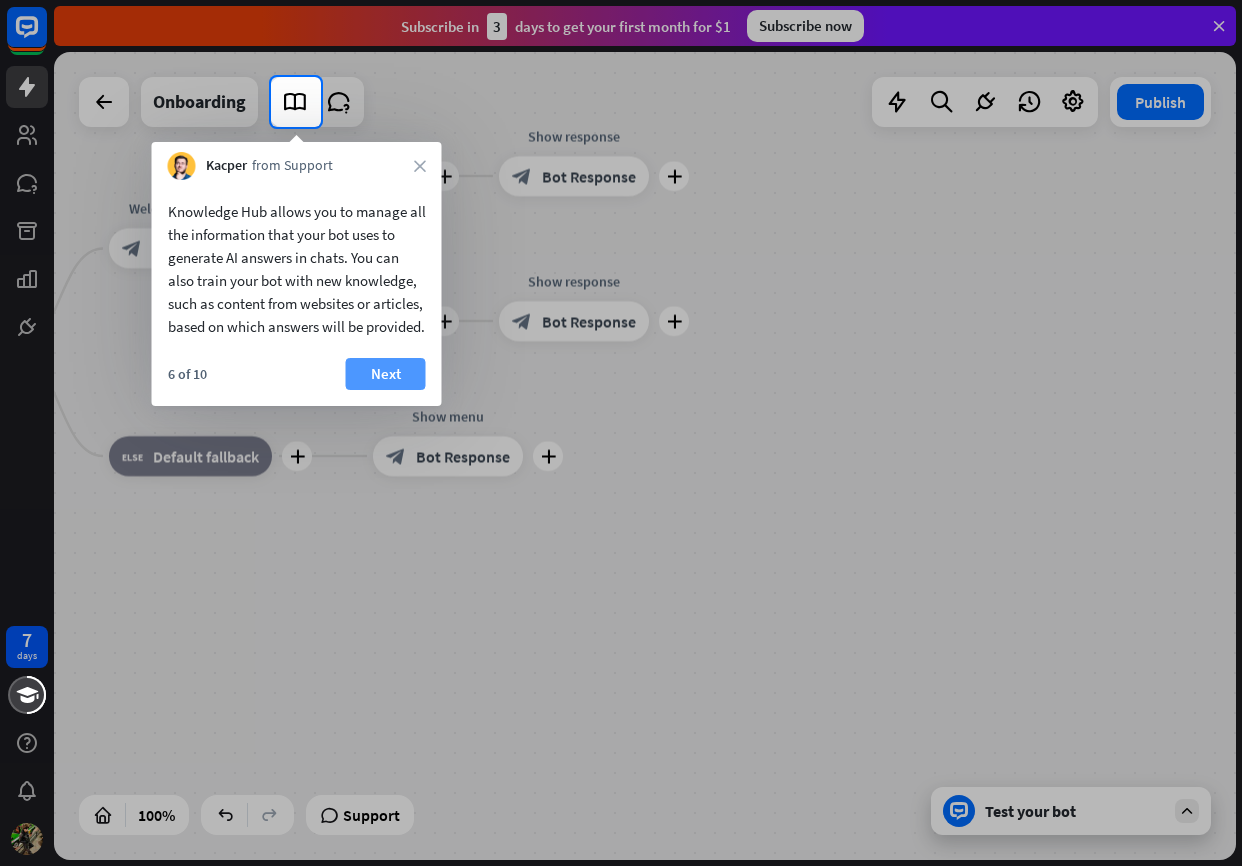 click on "Next" at bounding box center [386, 374] 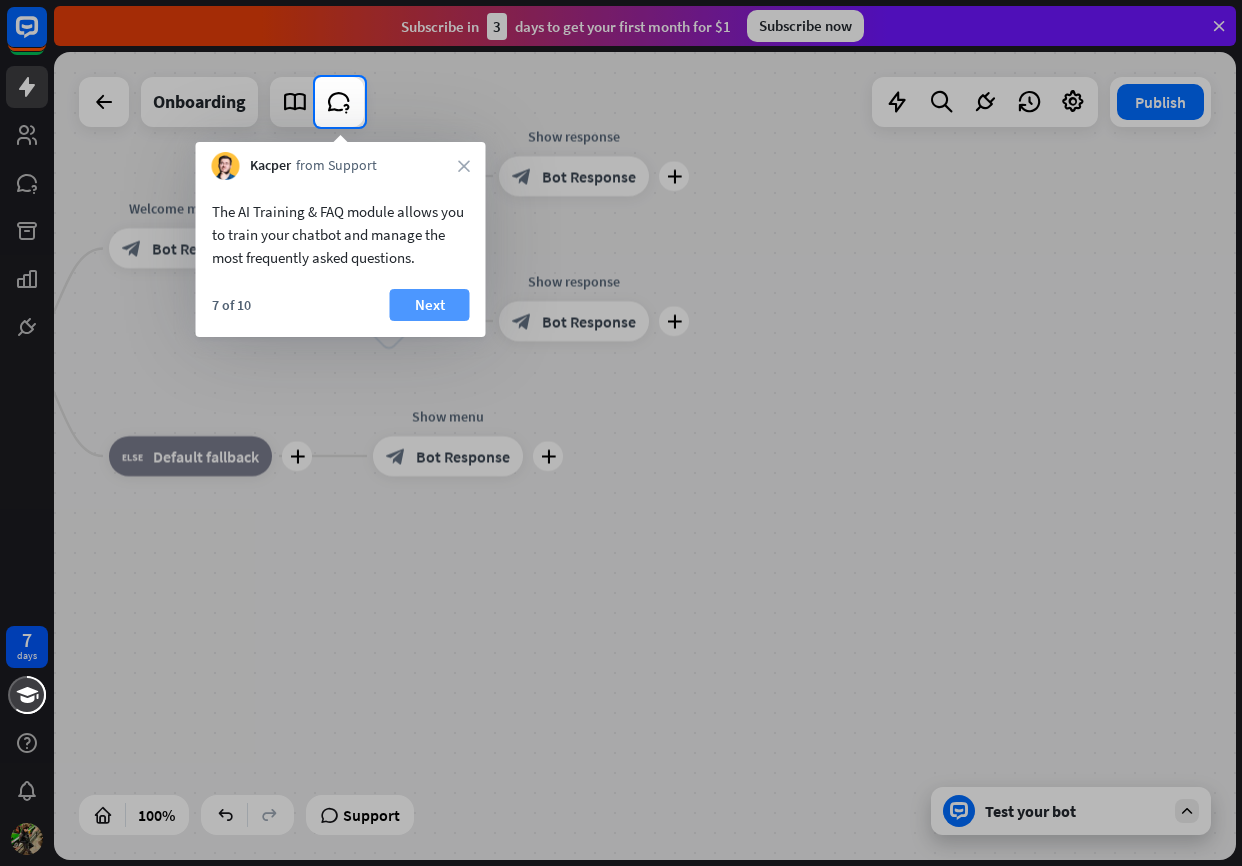 click on "Next" at bounding box center (430, 305) 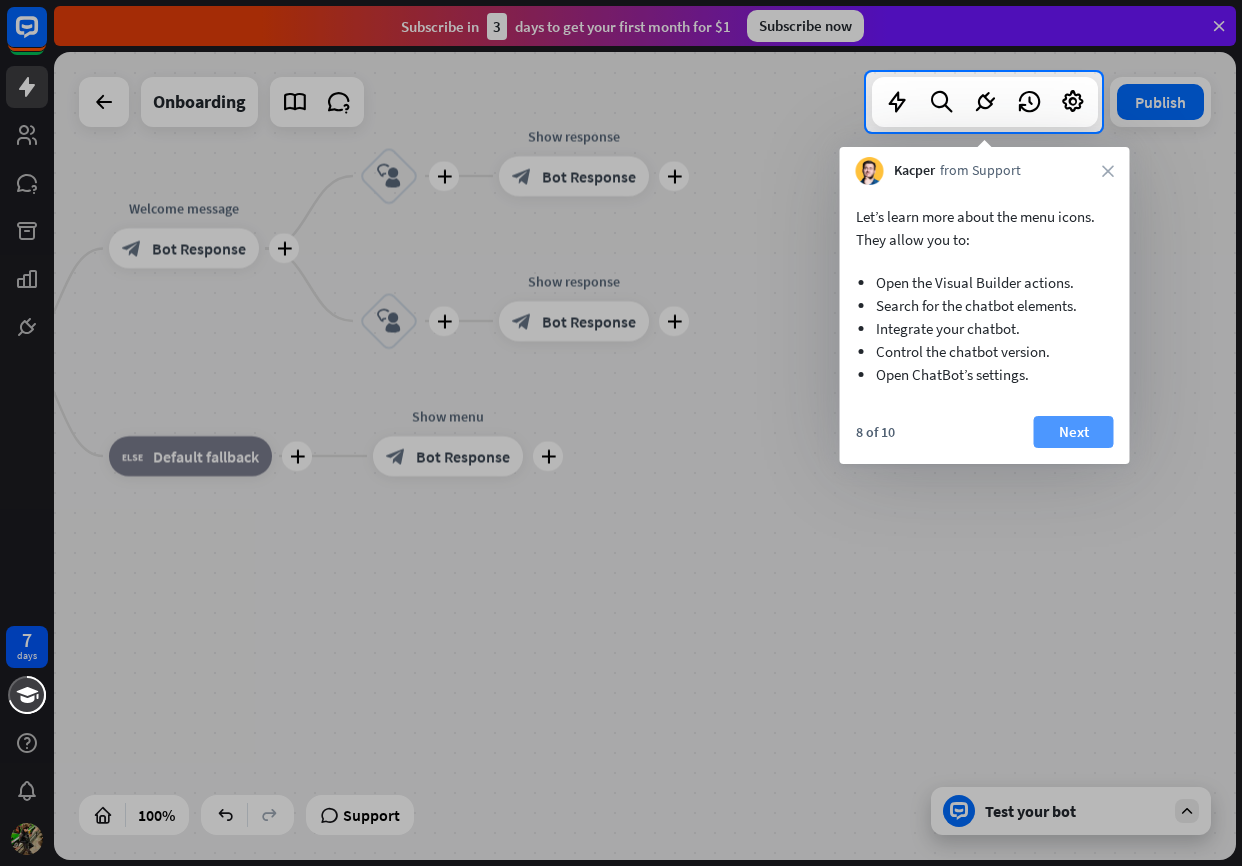 click on "Next" at bounding box center [1074, 432] 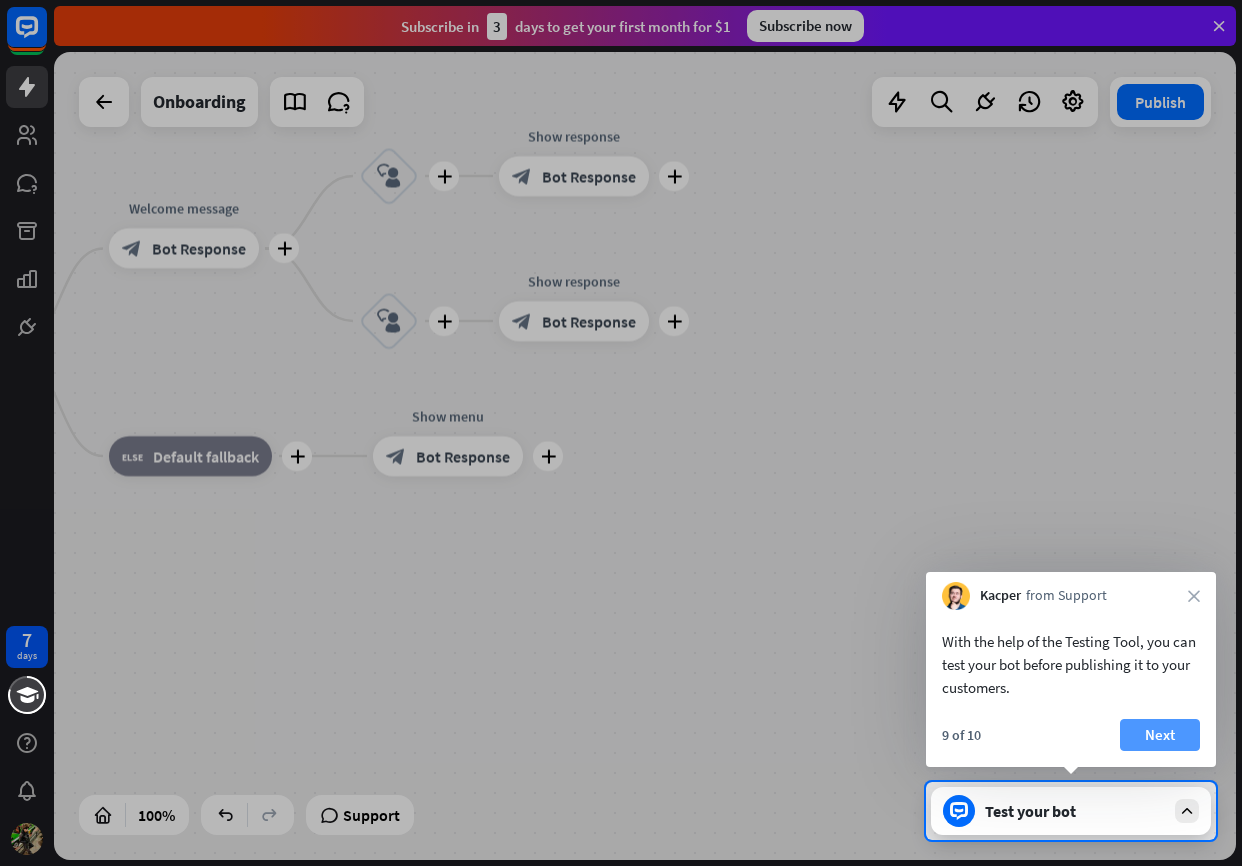 click on "Next" at bounding box center [1160, 735] 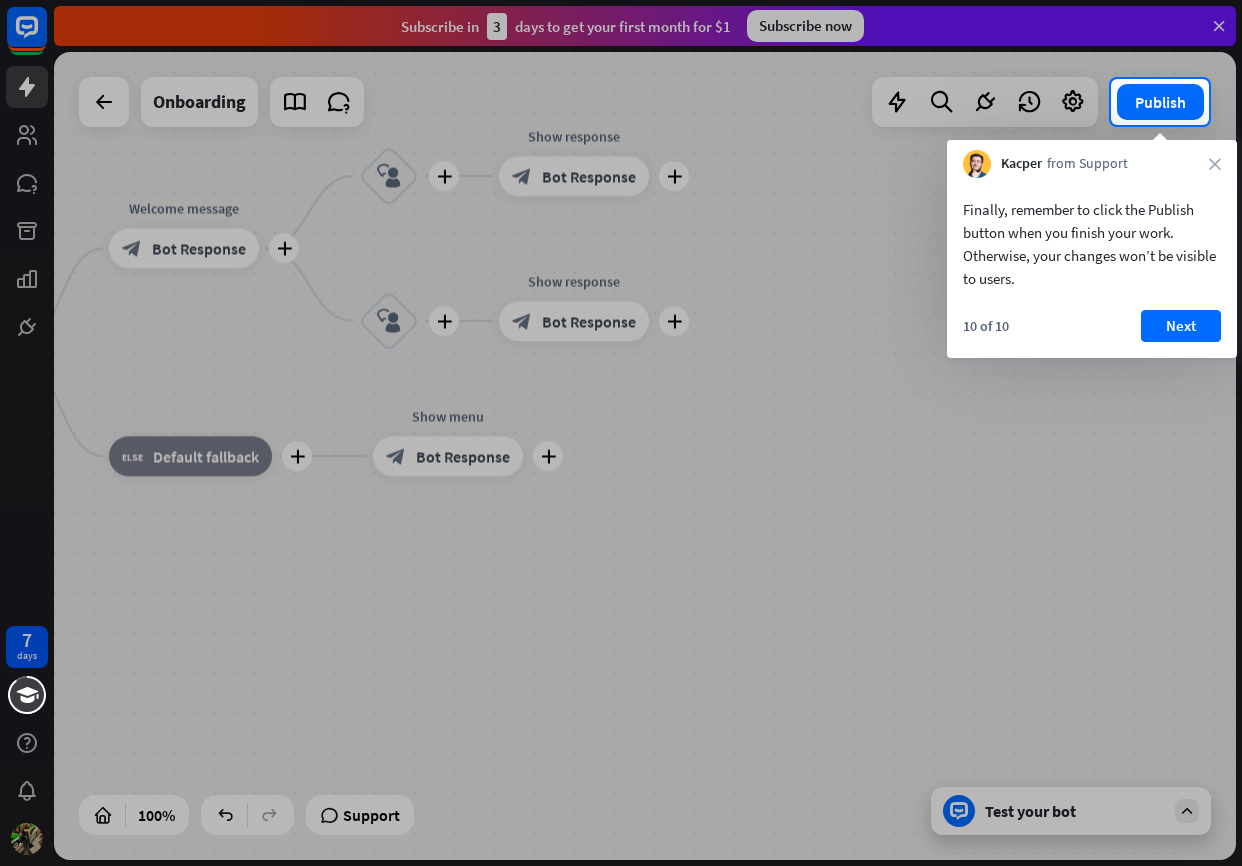 click at bounding box center [621, 495] 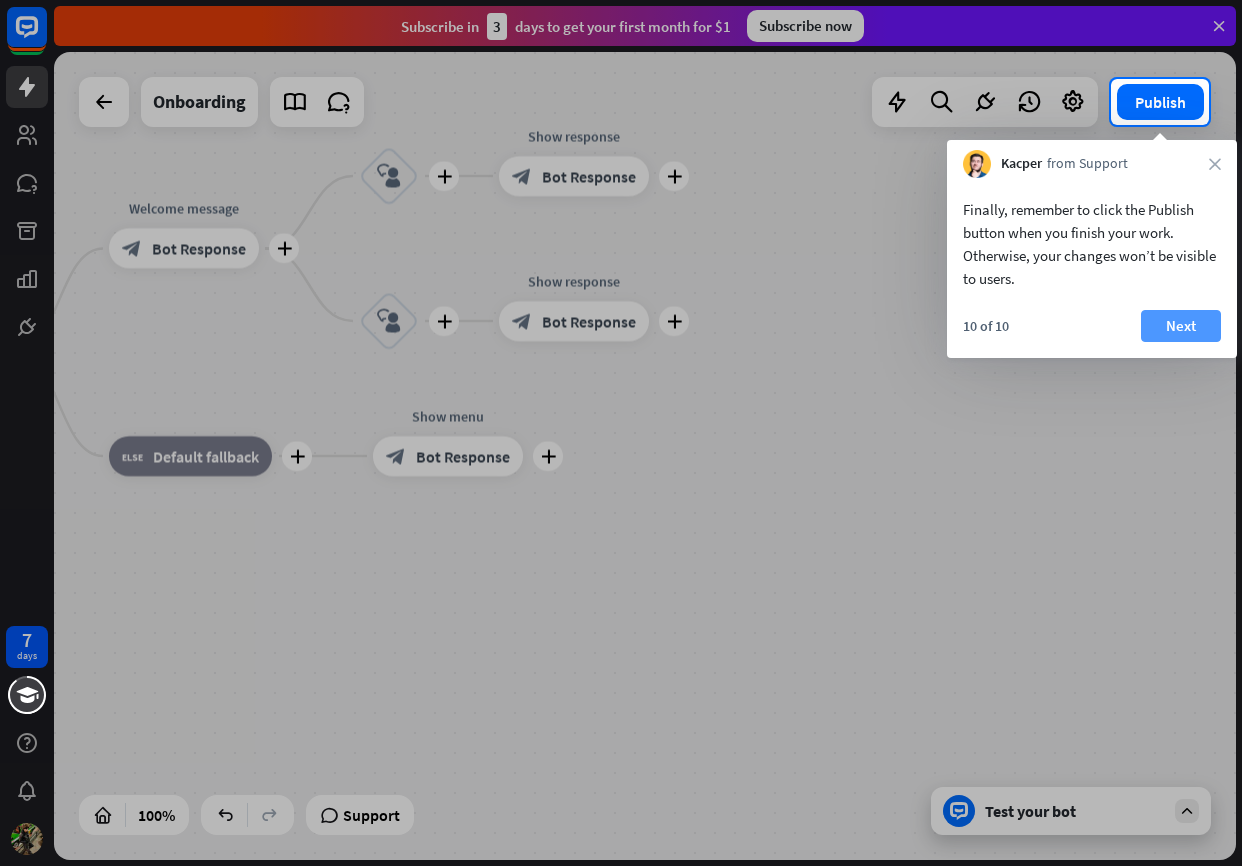 click on "Next" at bounding box center [1181, 326] 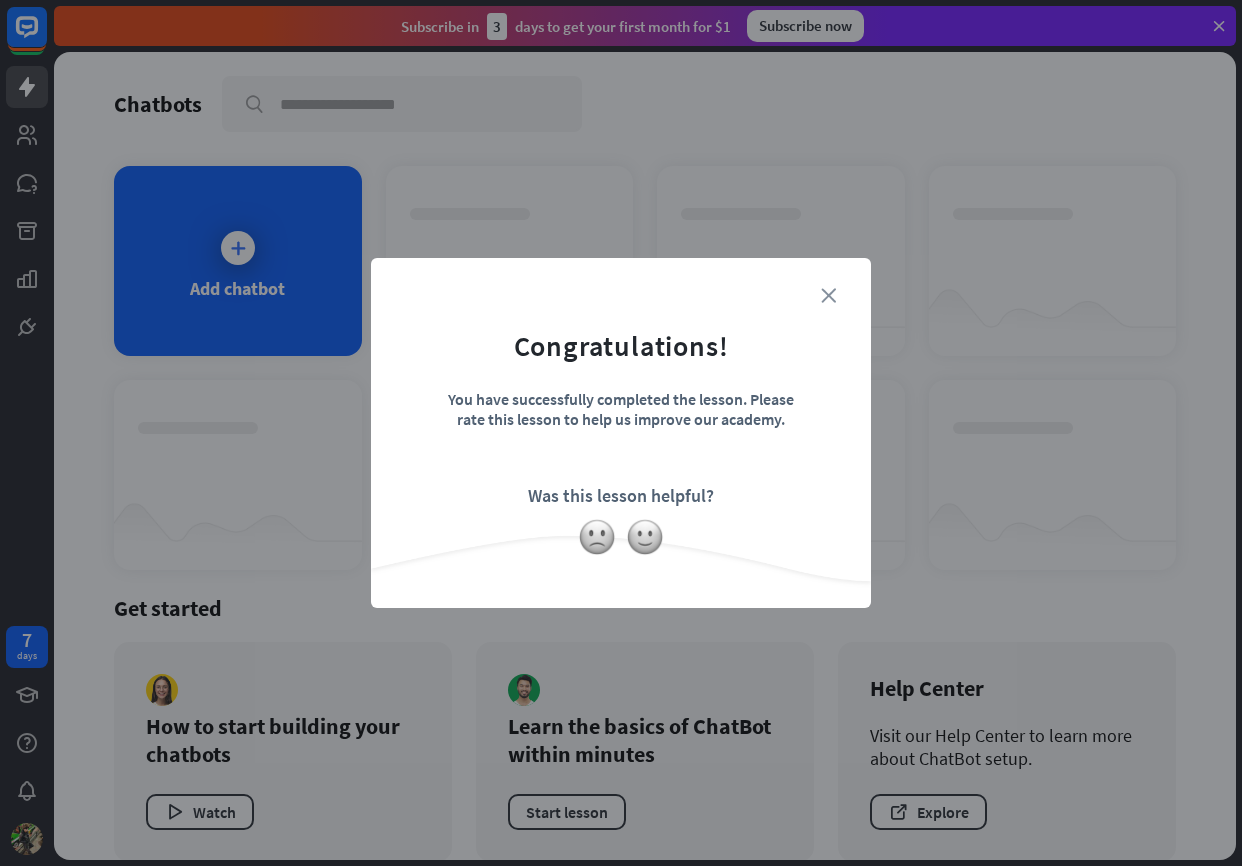 click on "close" at bounding box center [828, 295] 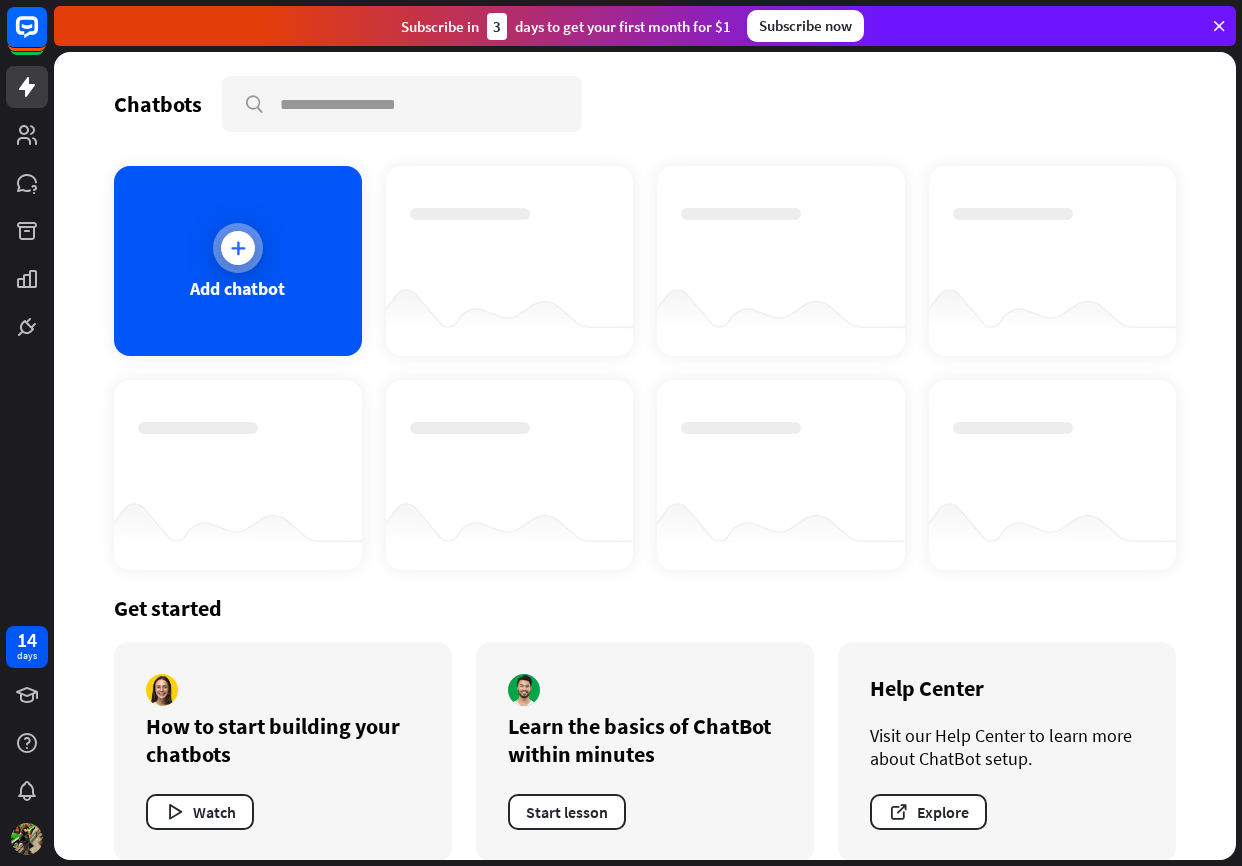 click on "Add chatbot" at bounding box center (238, 261) 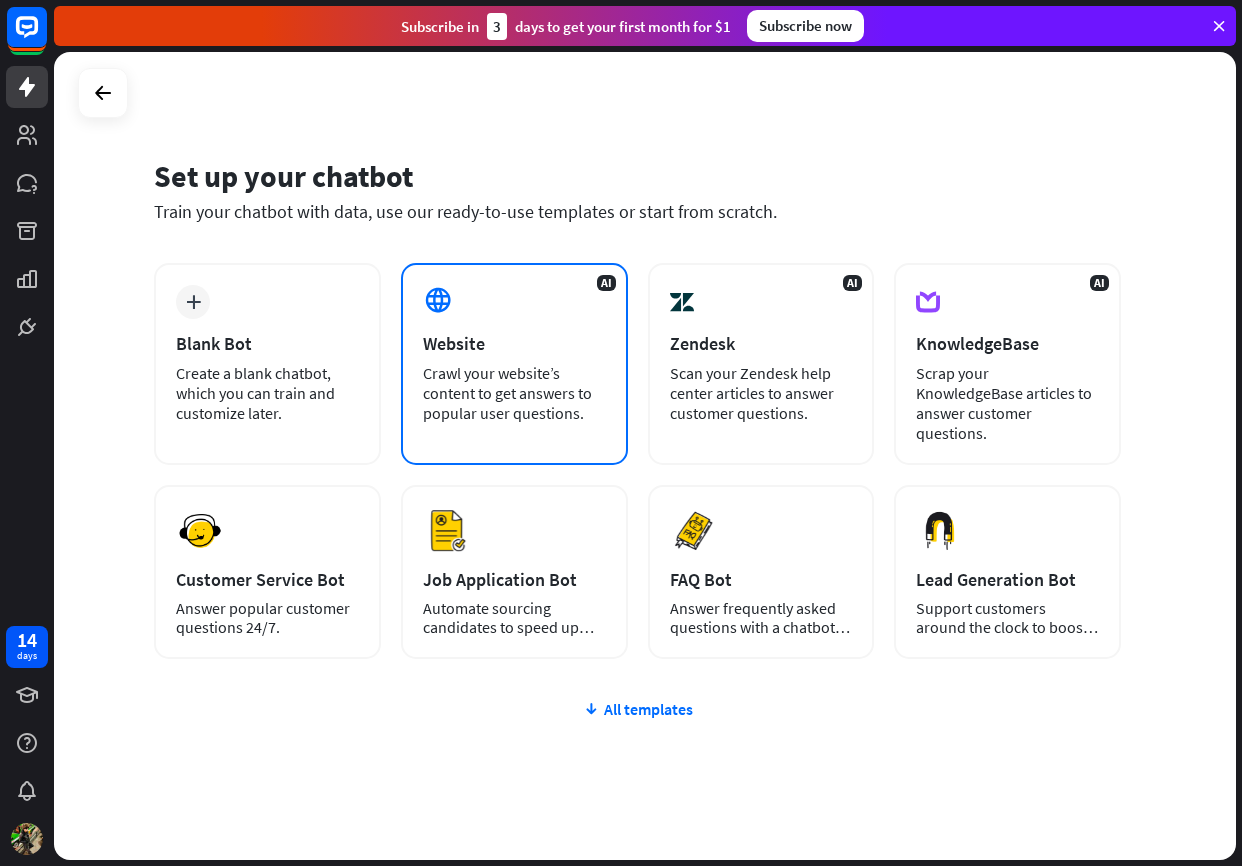 click on "Crawl your website’s content to get answers to
popular user questions." at bounding box center (514, 393) 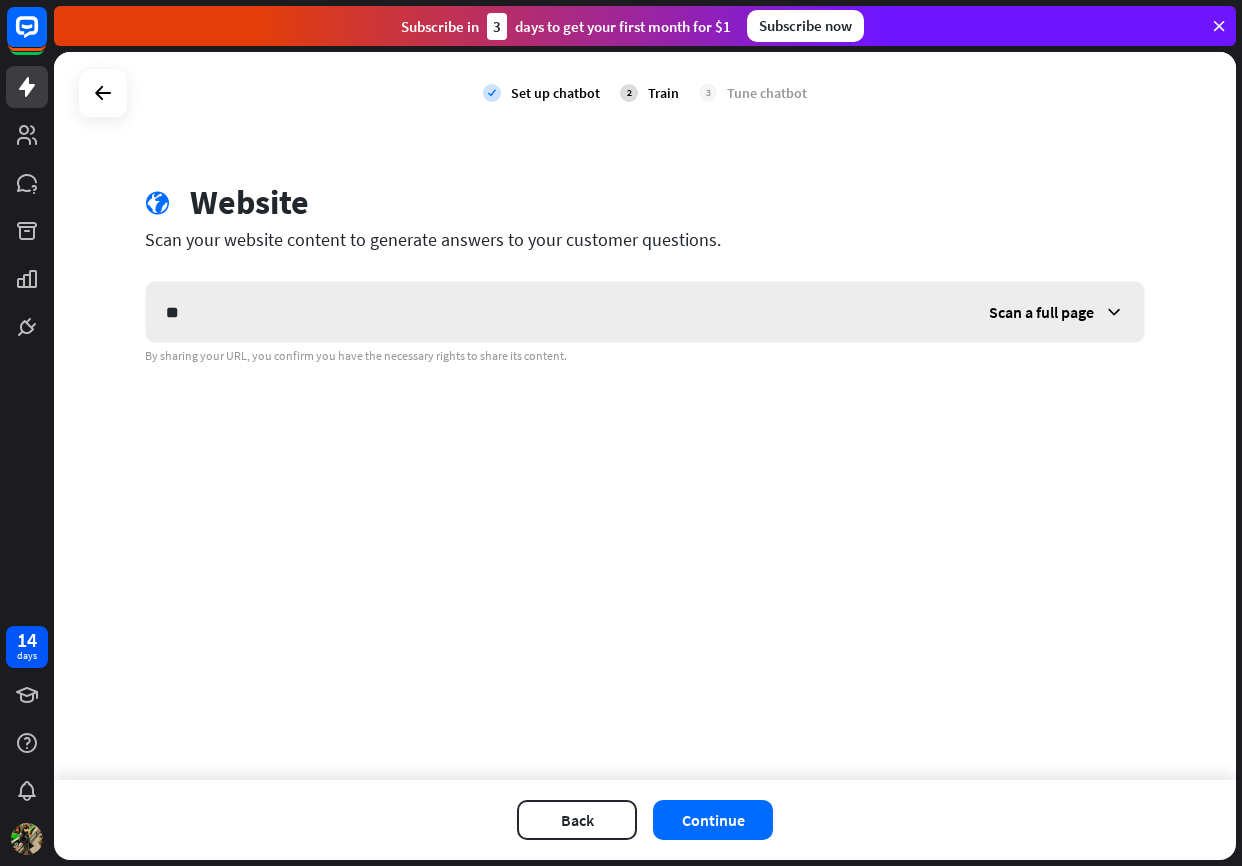 type on "***" 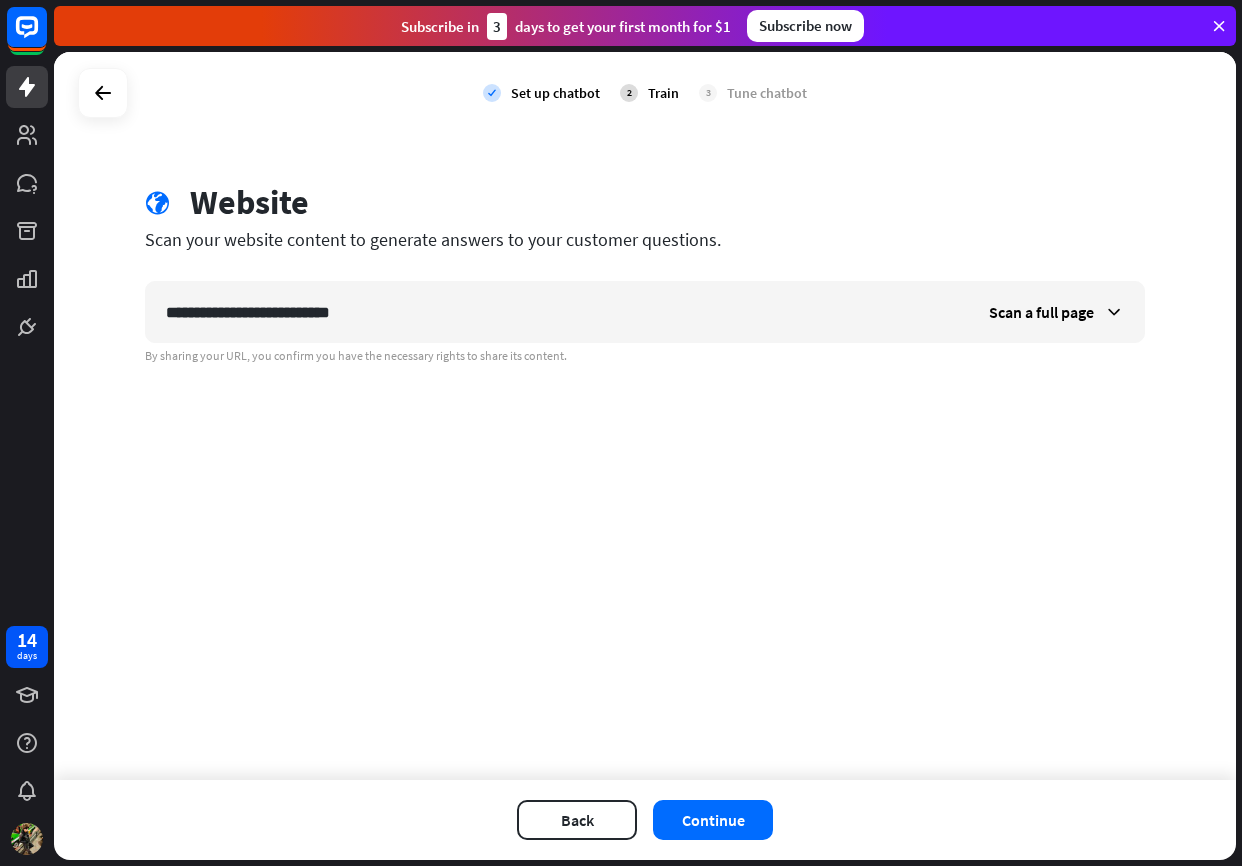 type on "**********" 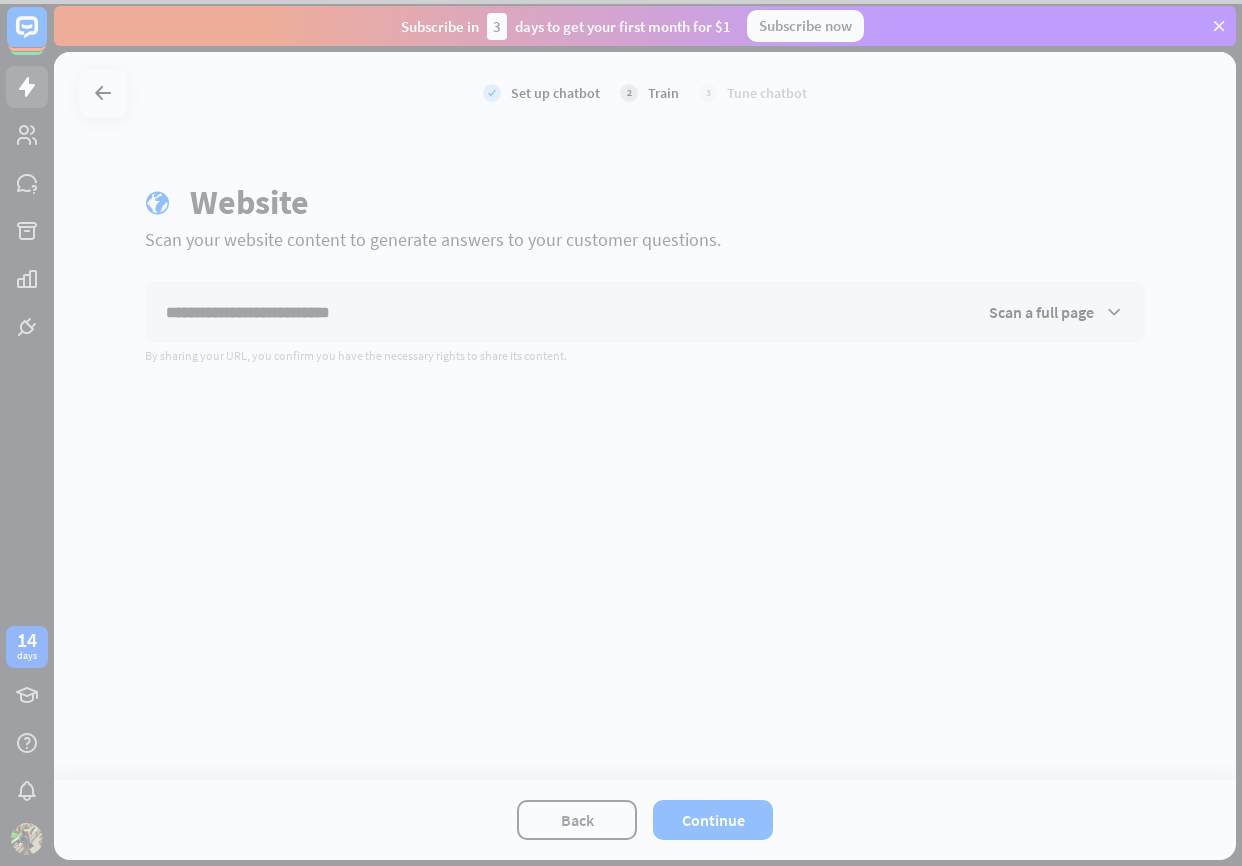 click at bounding box center (621, 433) 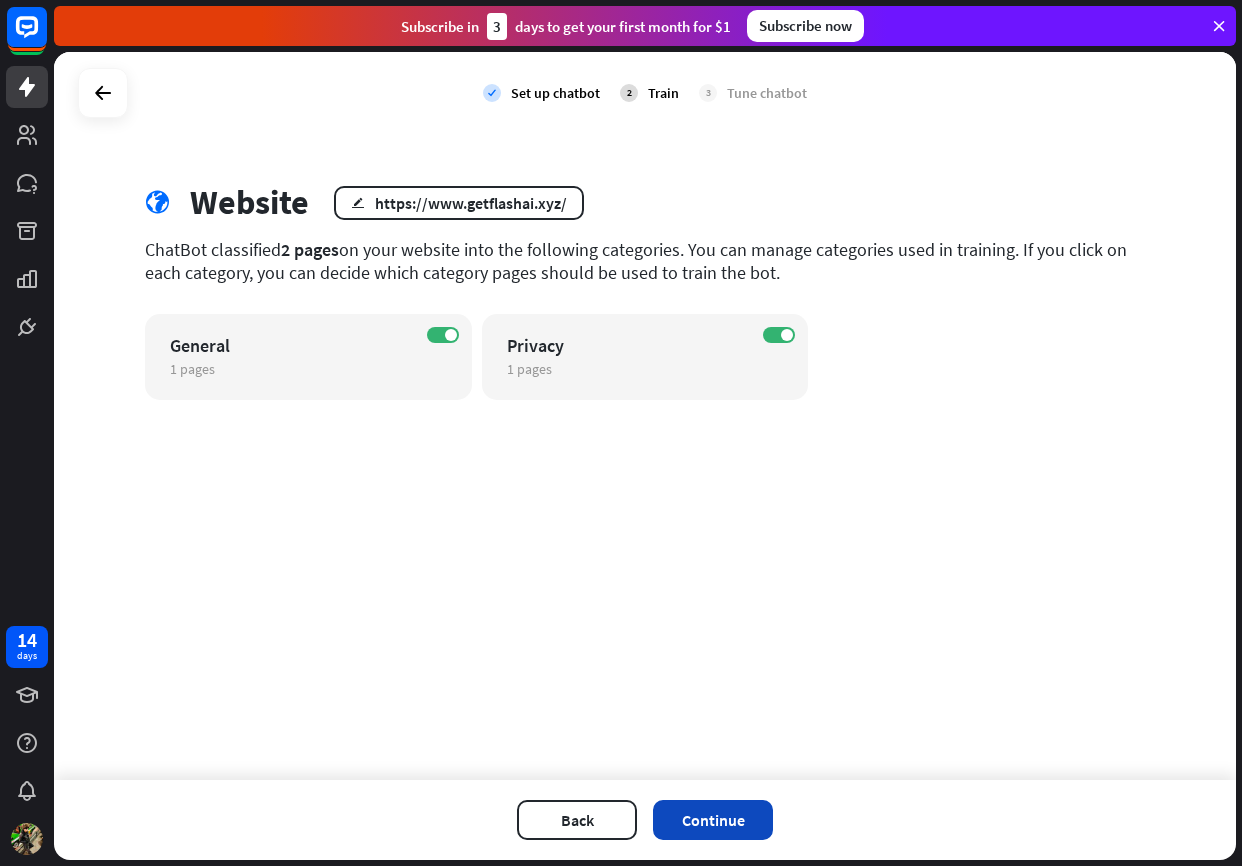 click on "Continue" at bounding box center (713, 820) 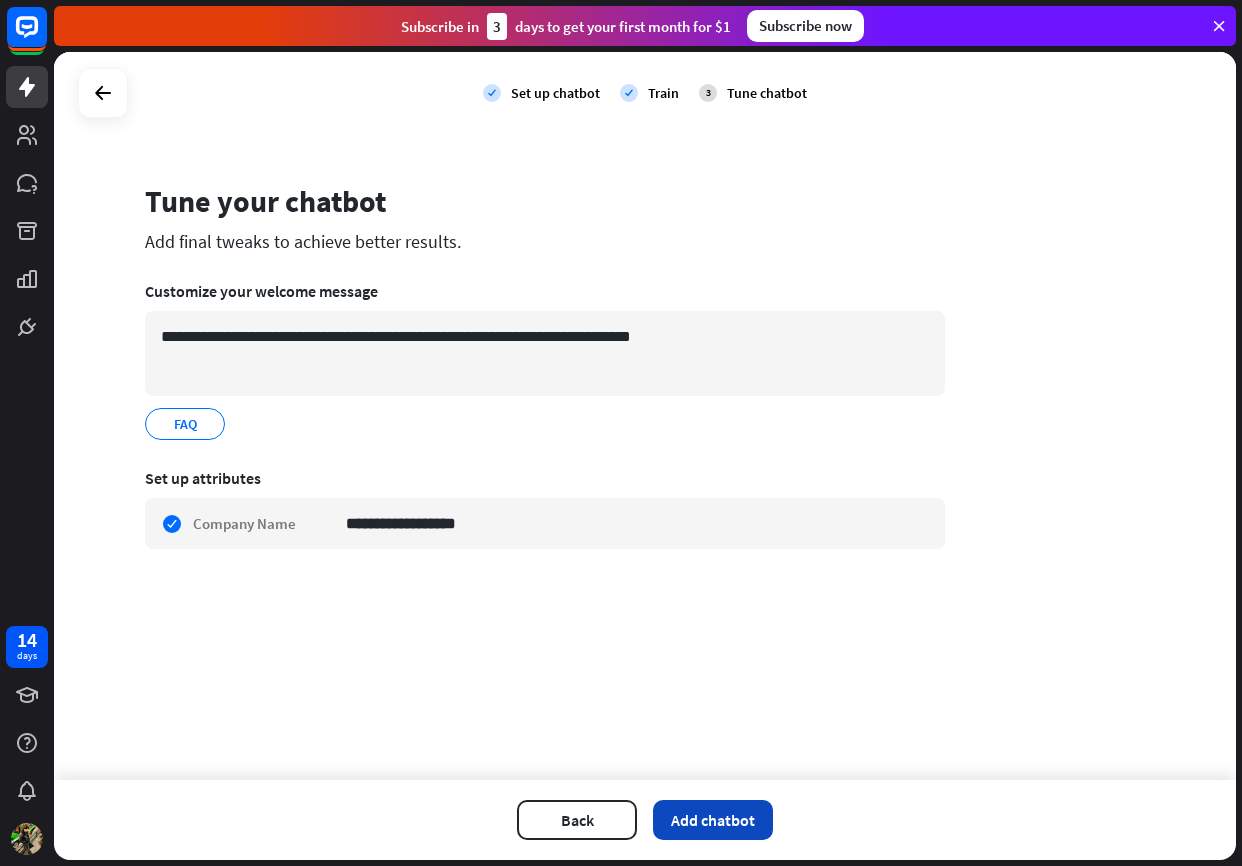 click on "Add chatbot" at bounding box center (713, 820) 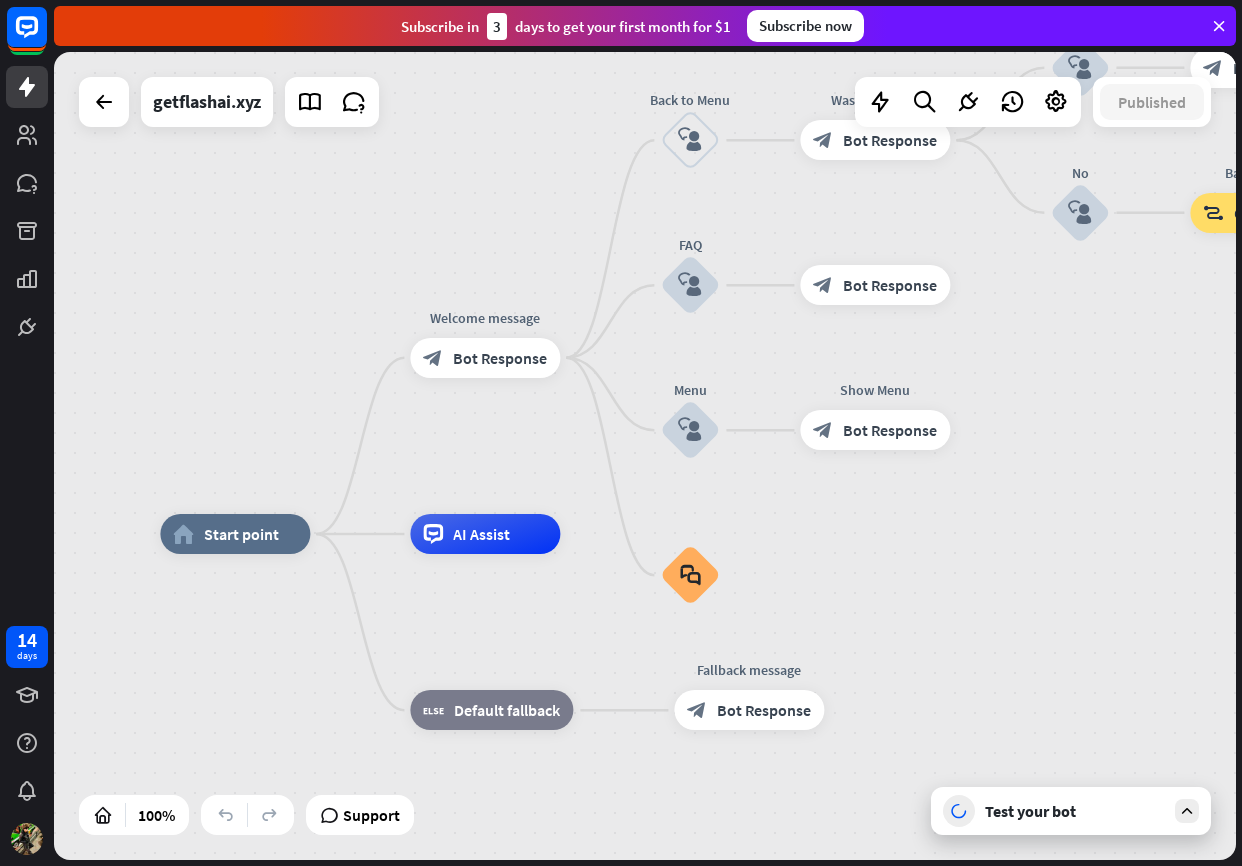 drag, startPoint x: 649, startPoint y: 543, endPoint x: 517, endPoint y: 623, distance: 154.35025 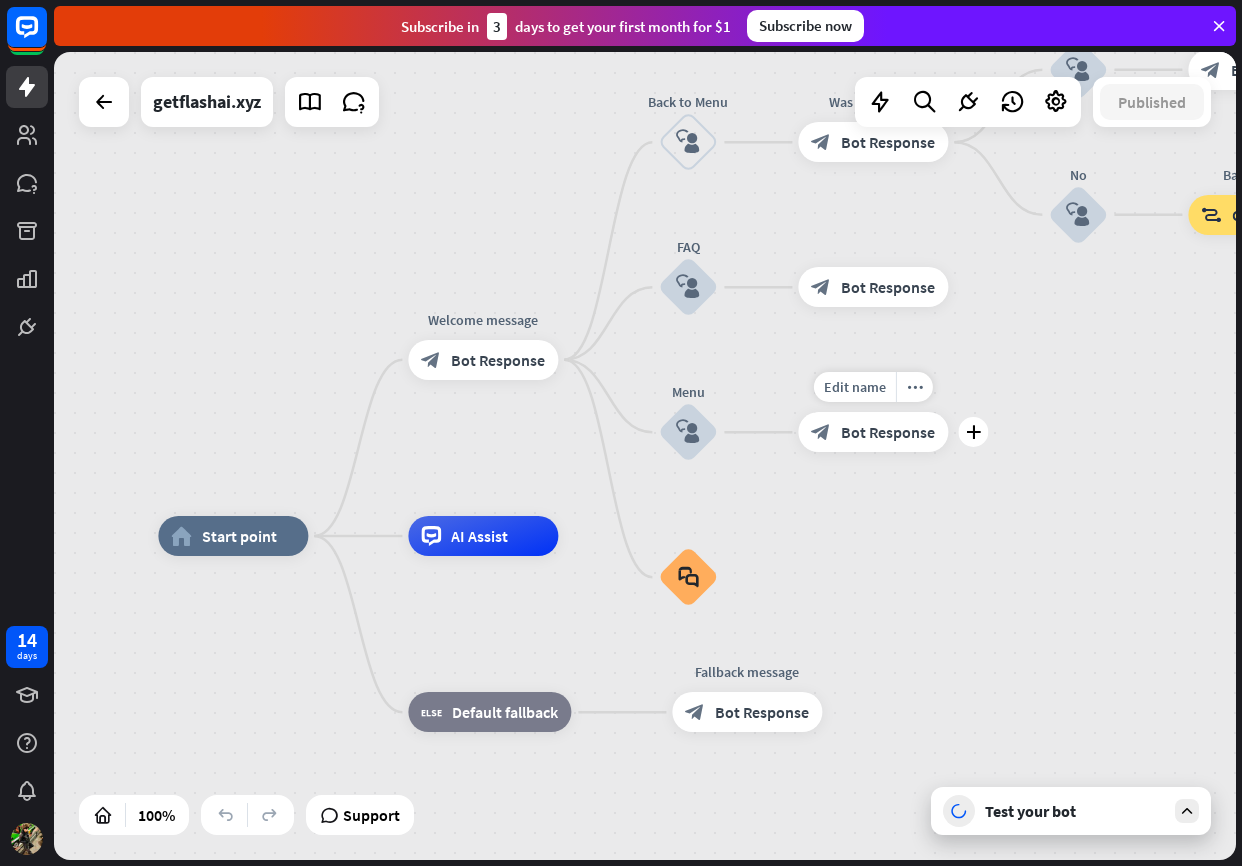 click on "block_bot_response" at bounding box center [821, 432] 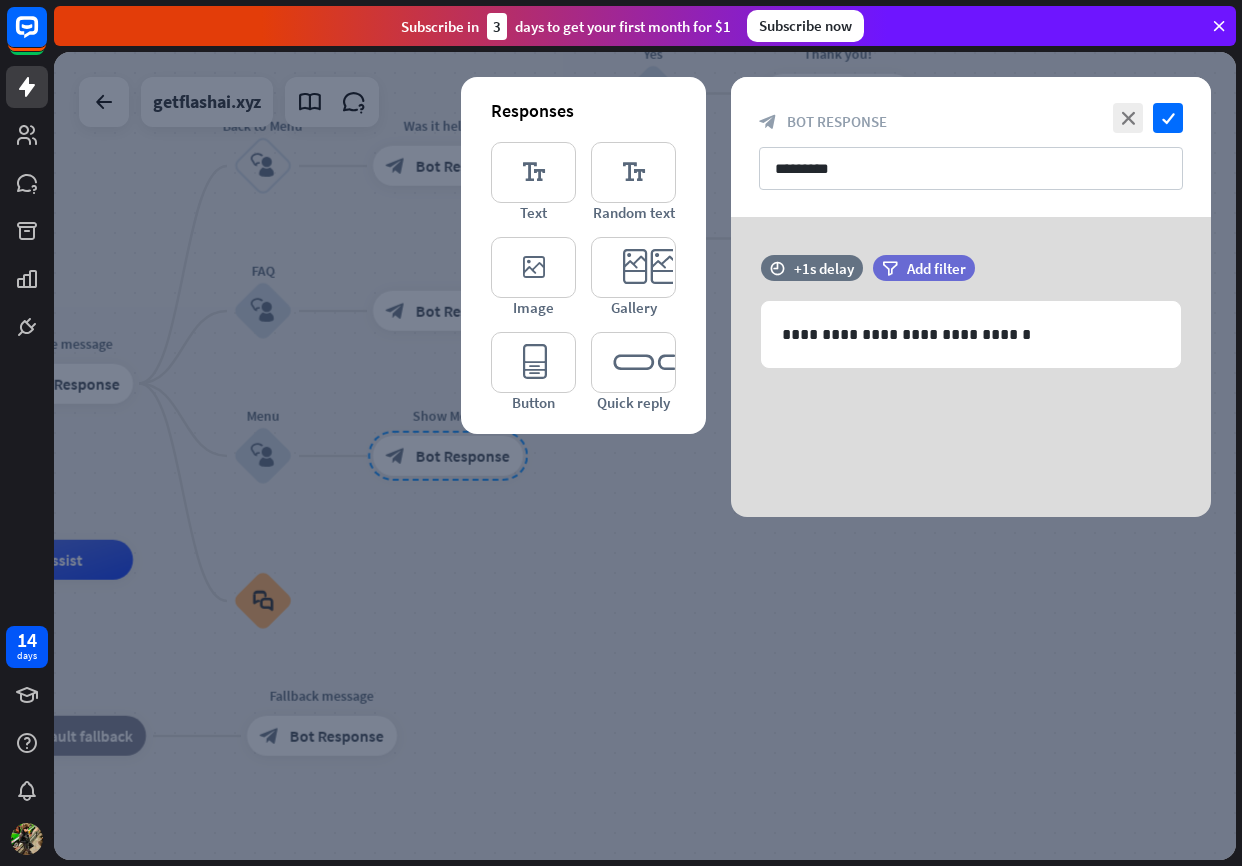 click on "**********" at bounding box center (971, 367) 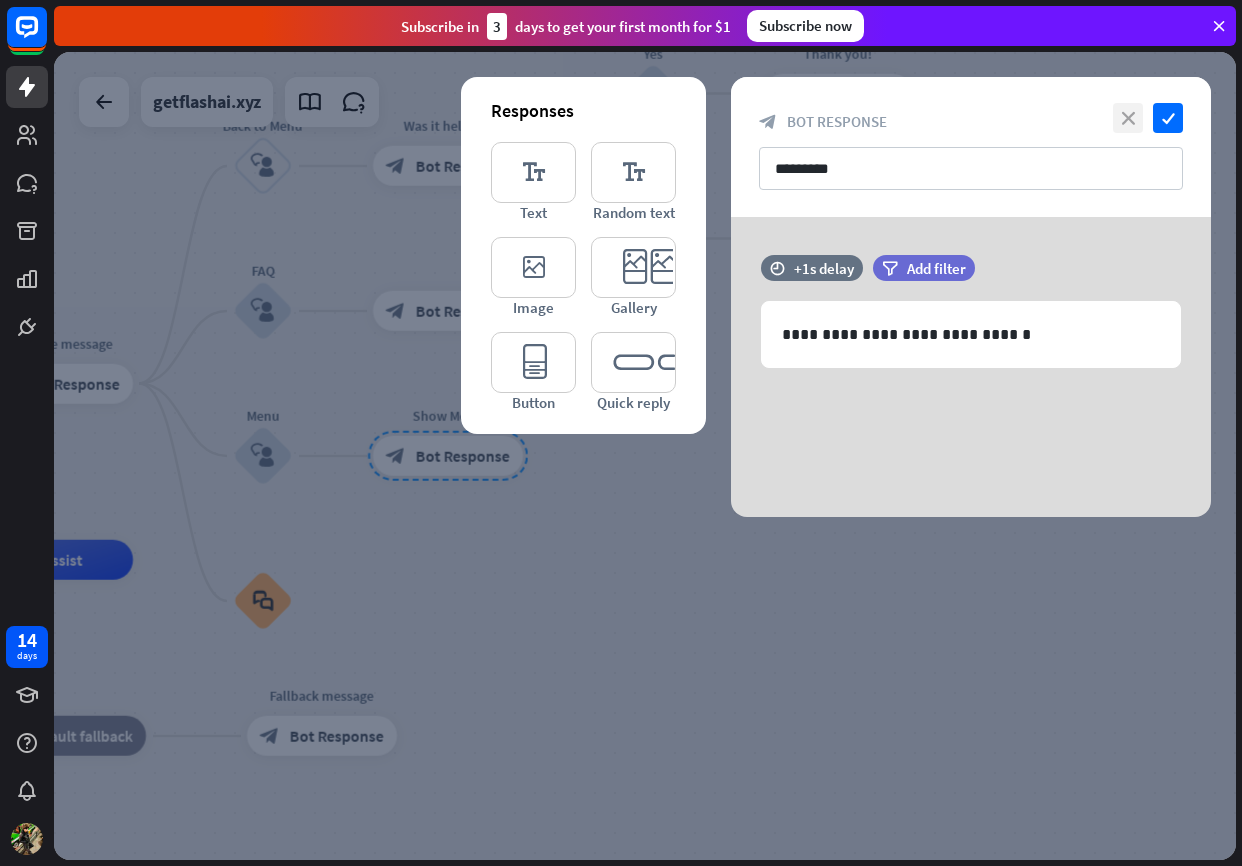 click on "close" at bounding box center (1128, 118) 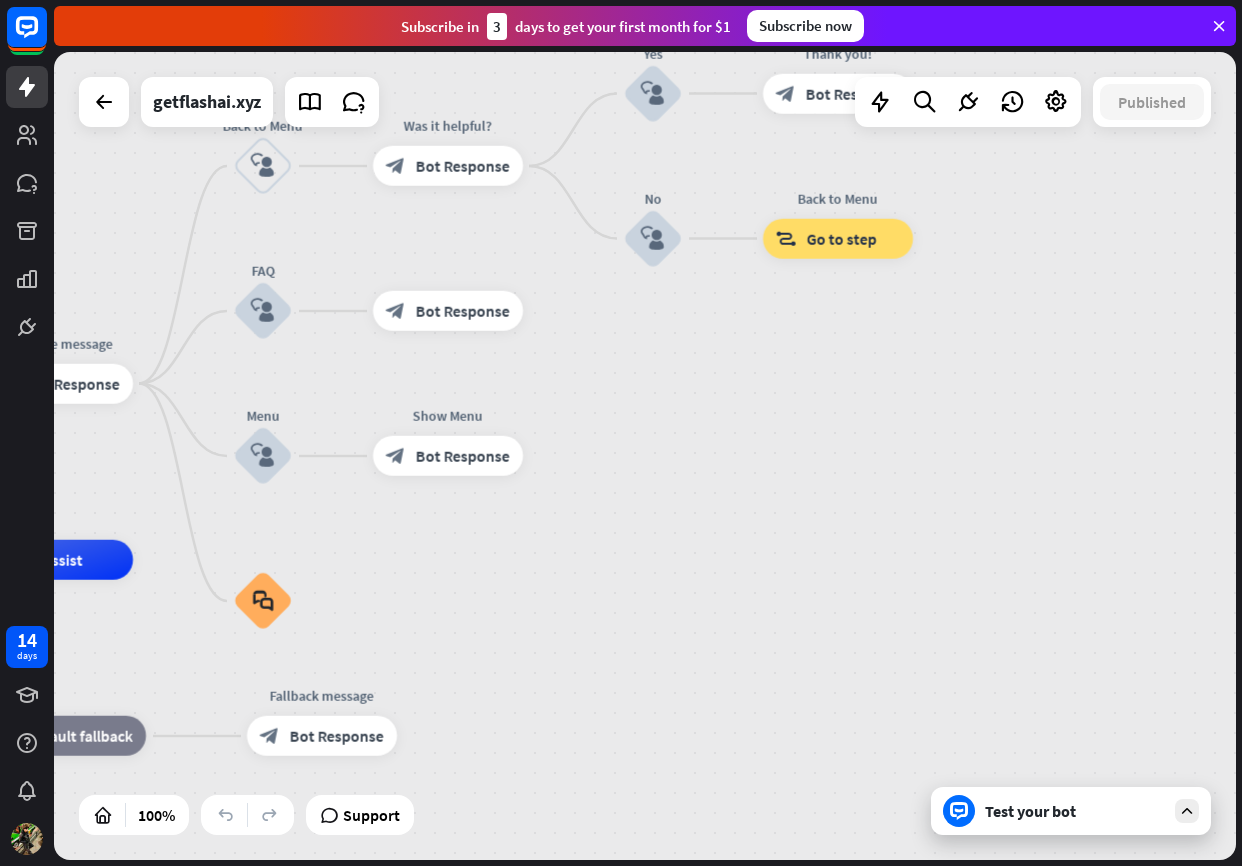 click on "Test your bot" at bounding box center [1071, 811] 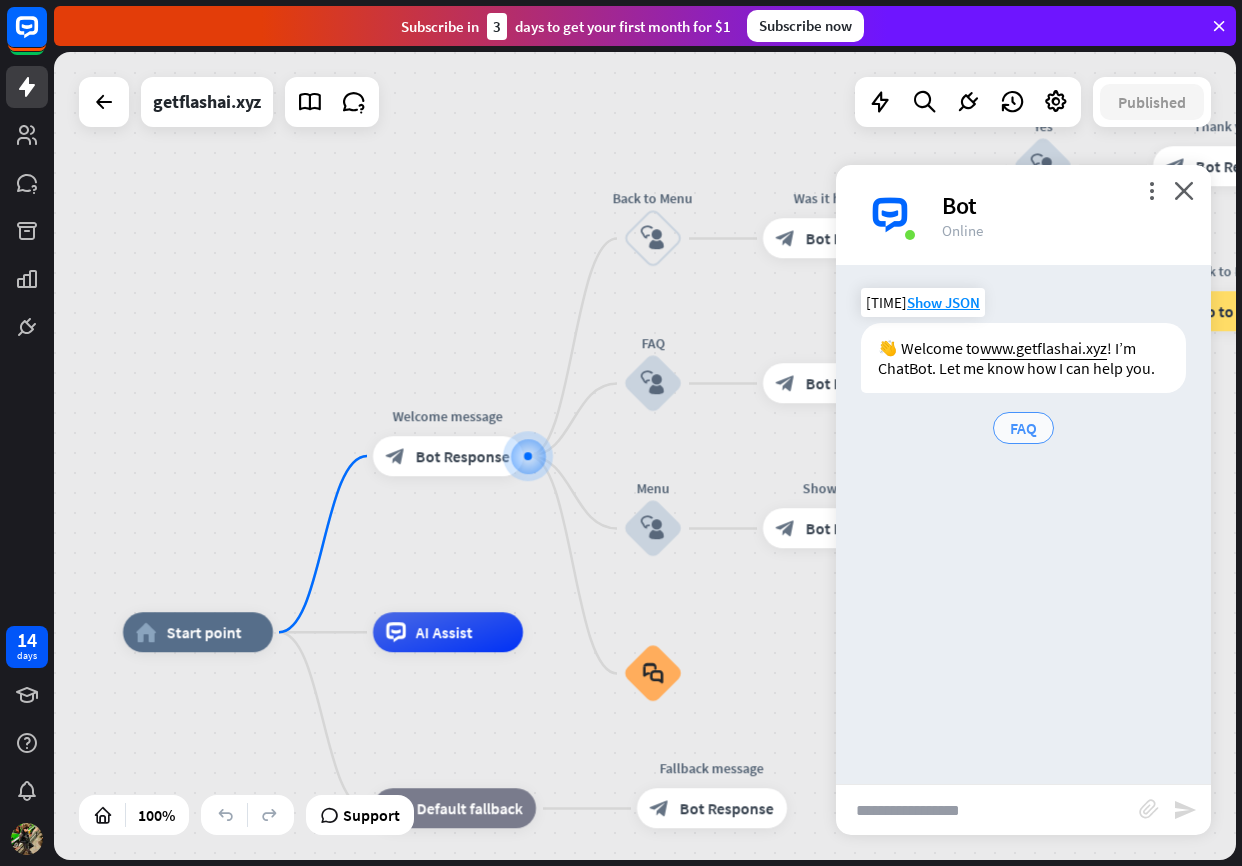 click on "FAQ" at bounding box center [1023, 428] 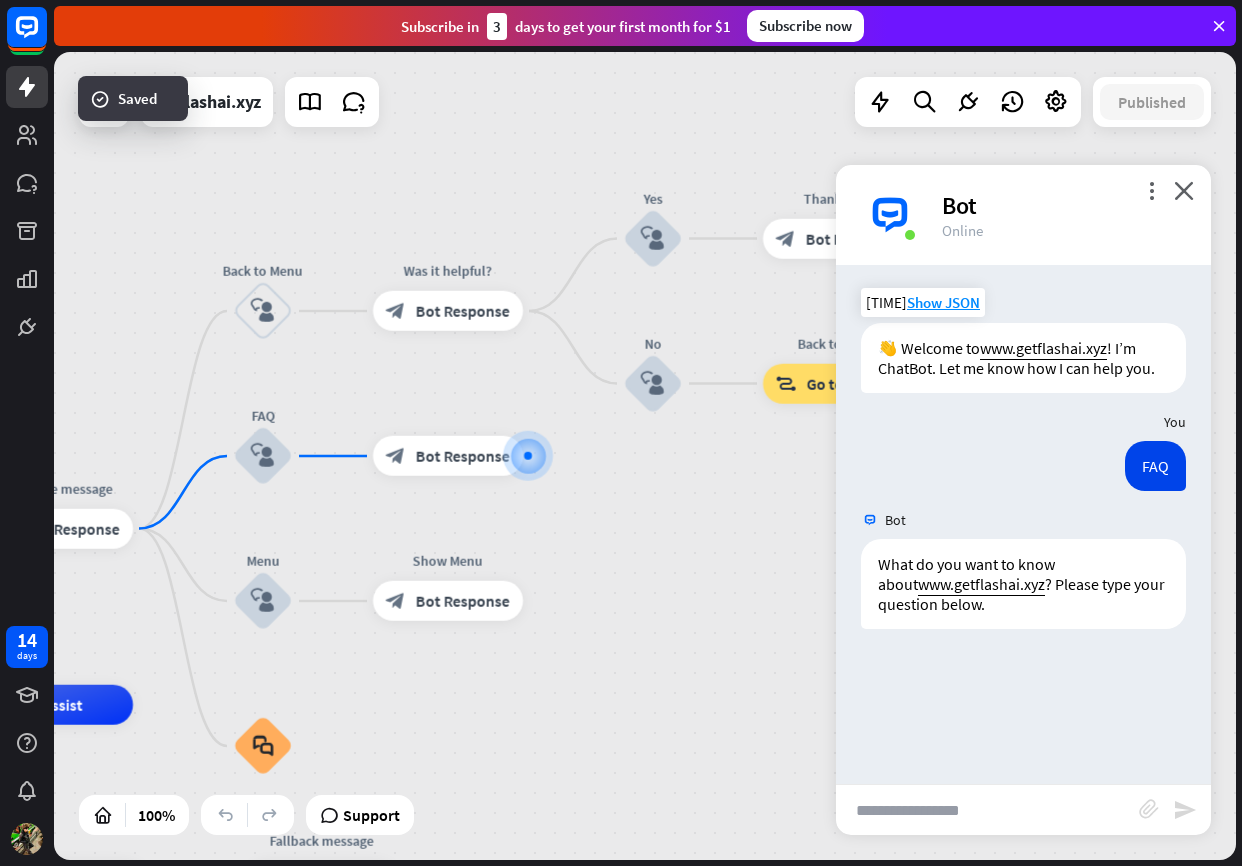 click at bounding box center (987, 810) 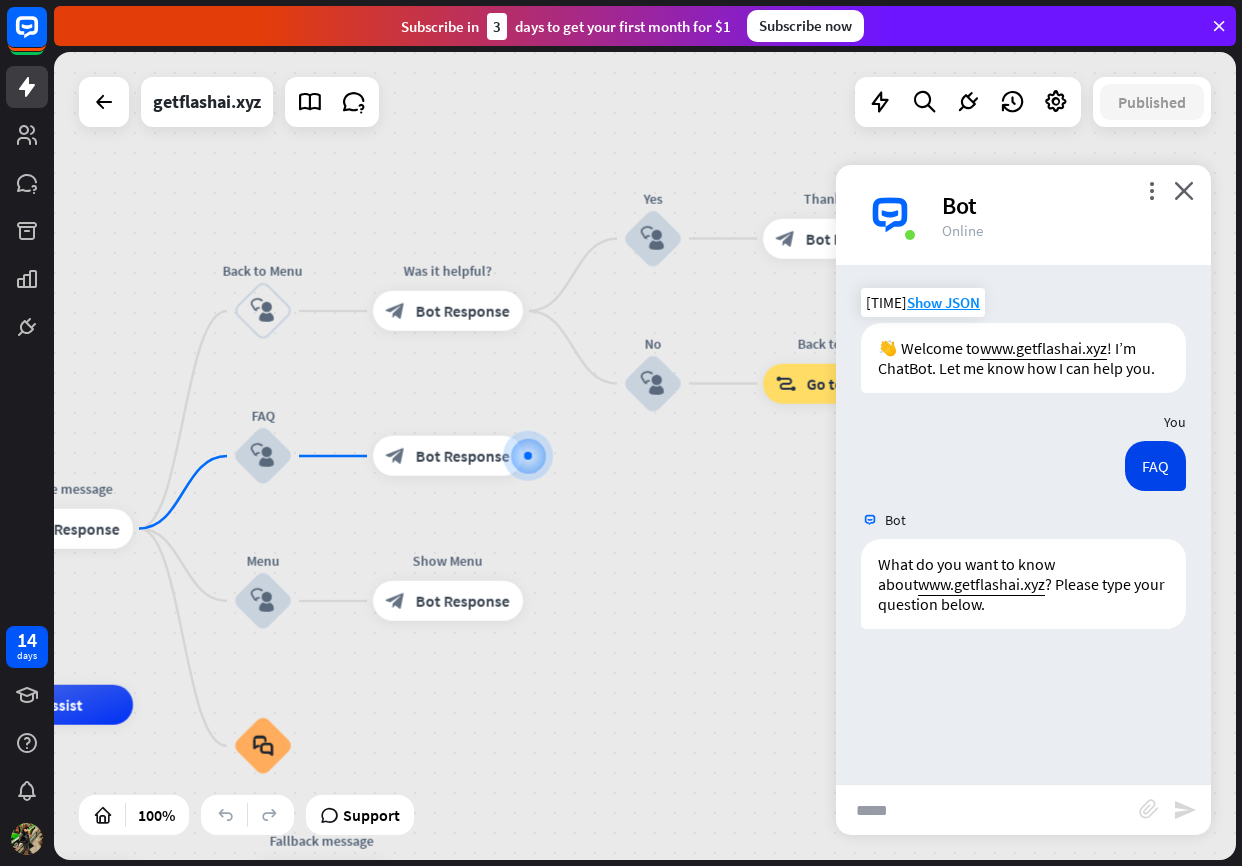 type on "*****" 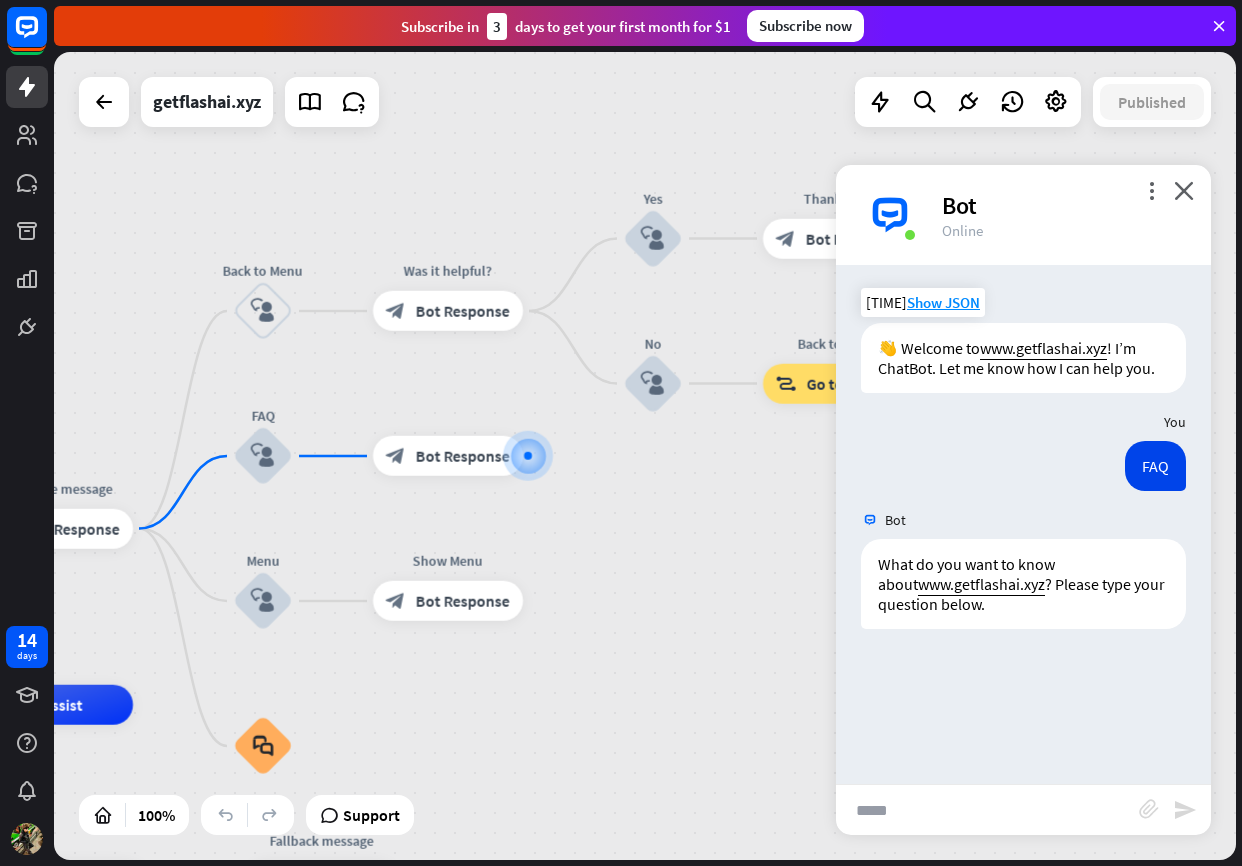 type 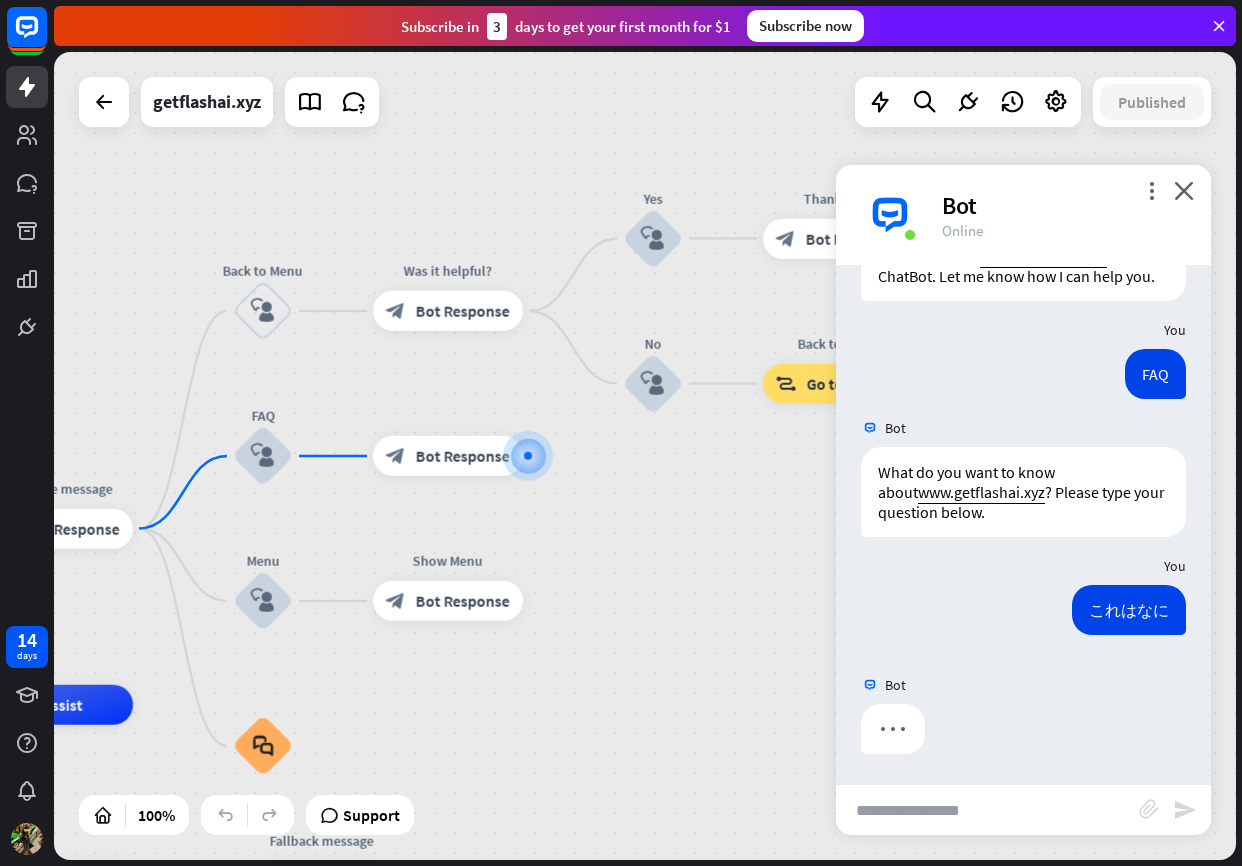 scroll, scrollTop: 112, scrollLeft: 0, axis: vertical 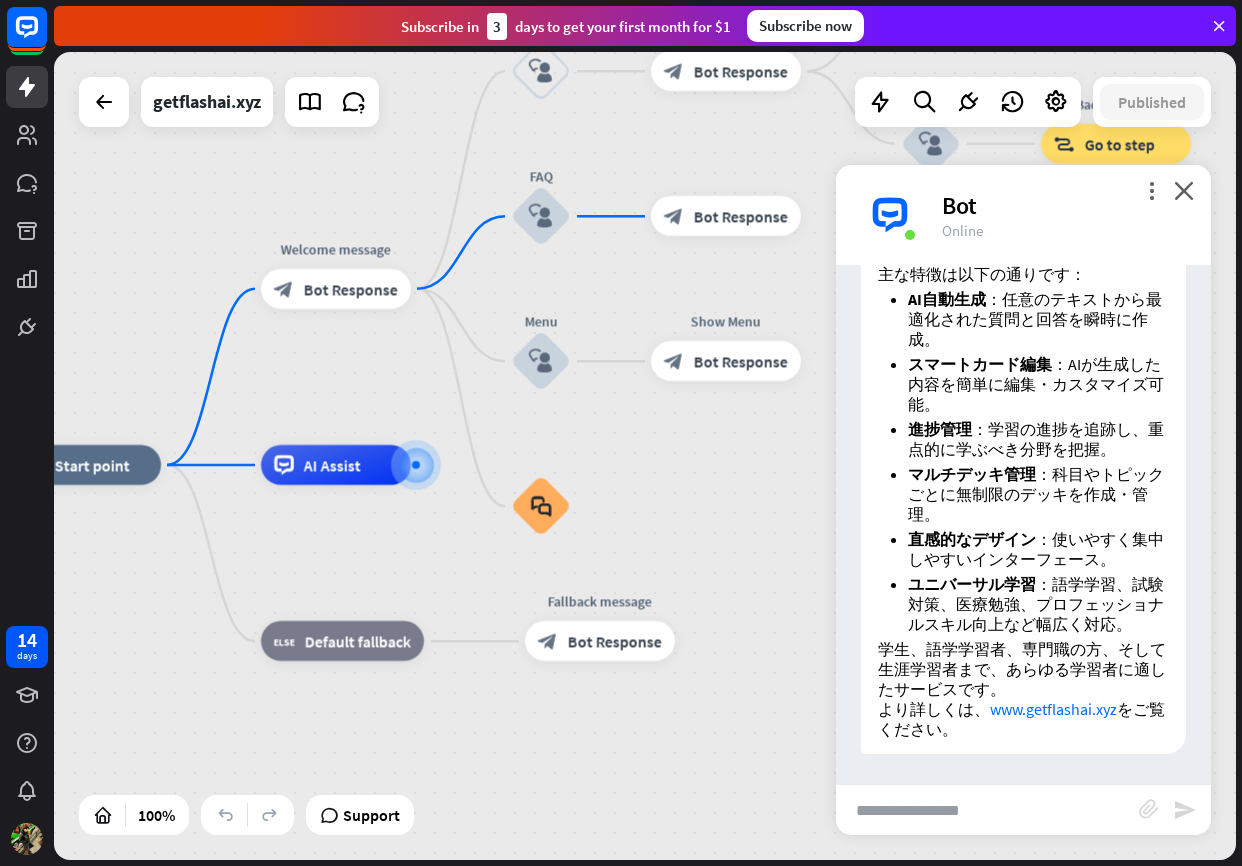 drag, startPoint x: 751, startPoint y: 618, endPoint x: 715, endPoint y: 363, distance: 257.52863 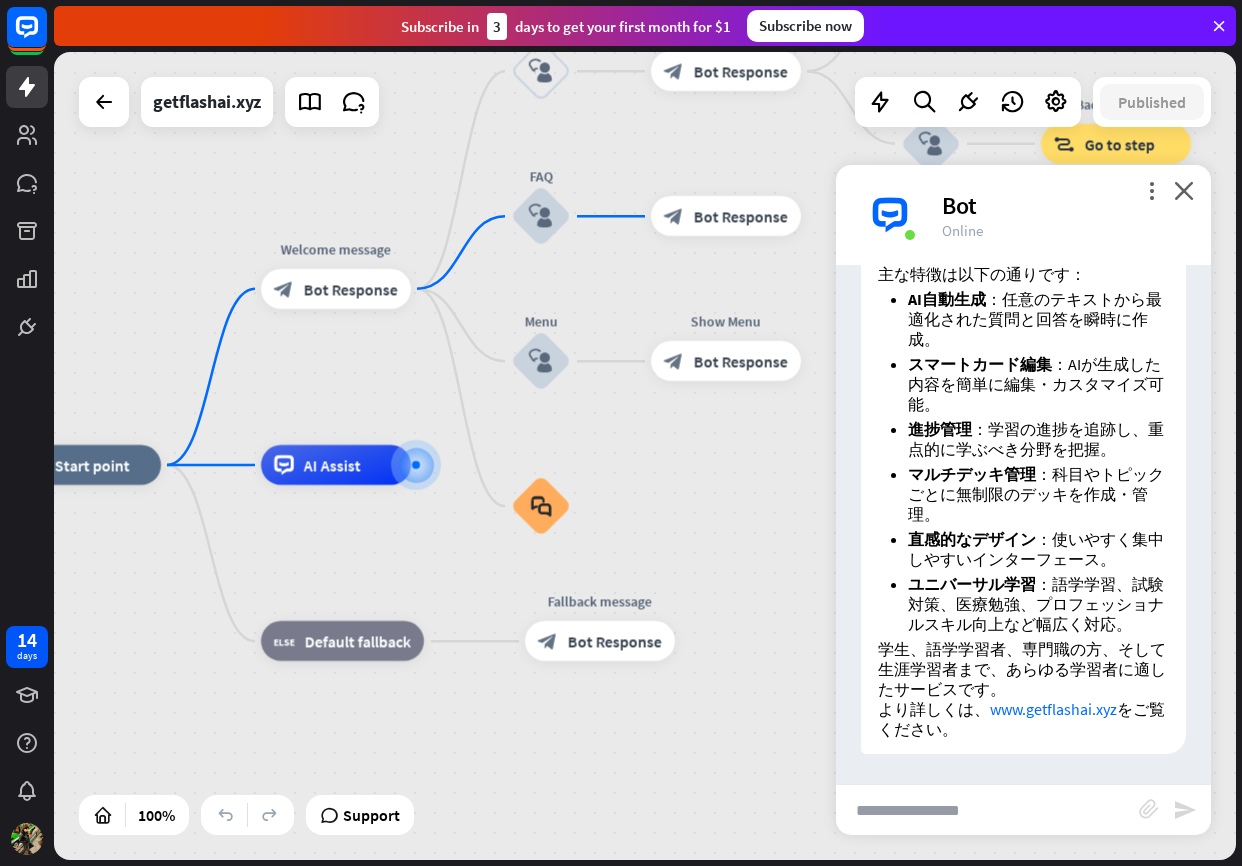 click on "home_2   Start point                 Welcome message   block_bot_response   Bot Response                 Back to Menu   block_user_input                 Was it helpful?   block_bot_response   Bot Response                 Yes   block_user_input                 Thank you!   block_bot_response   Bot Response                 No   block_user_input                 Back to Menu   block_goto   Go to step                 FAQ   block_user_input                   block_bot_response   Bot Response                 Menu   block_user_input                 Show Menu   block_bot_response   Bot Response                   block_faq                     AI Assist                       block_fallback   Default fallback                 Fallback message   block_bot_response   Bot Response" at bounding box center (645, 456) 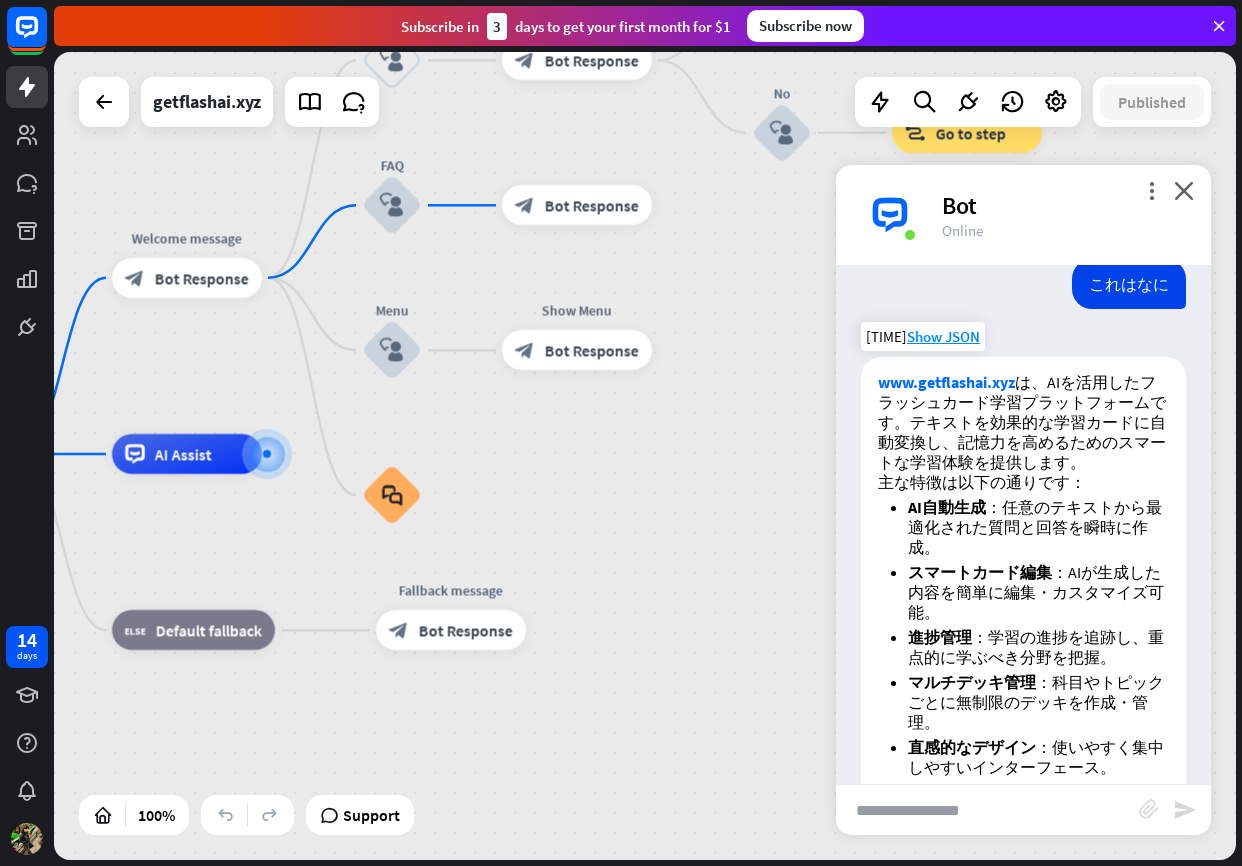 scroll, scrollTop: 666, scrollLeft: 0, axis: vertical 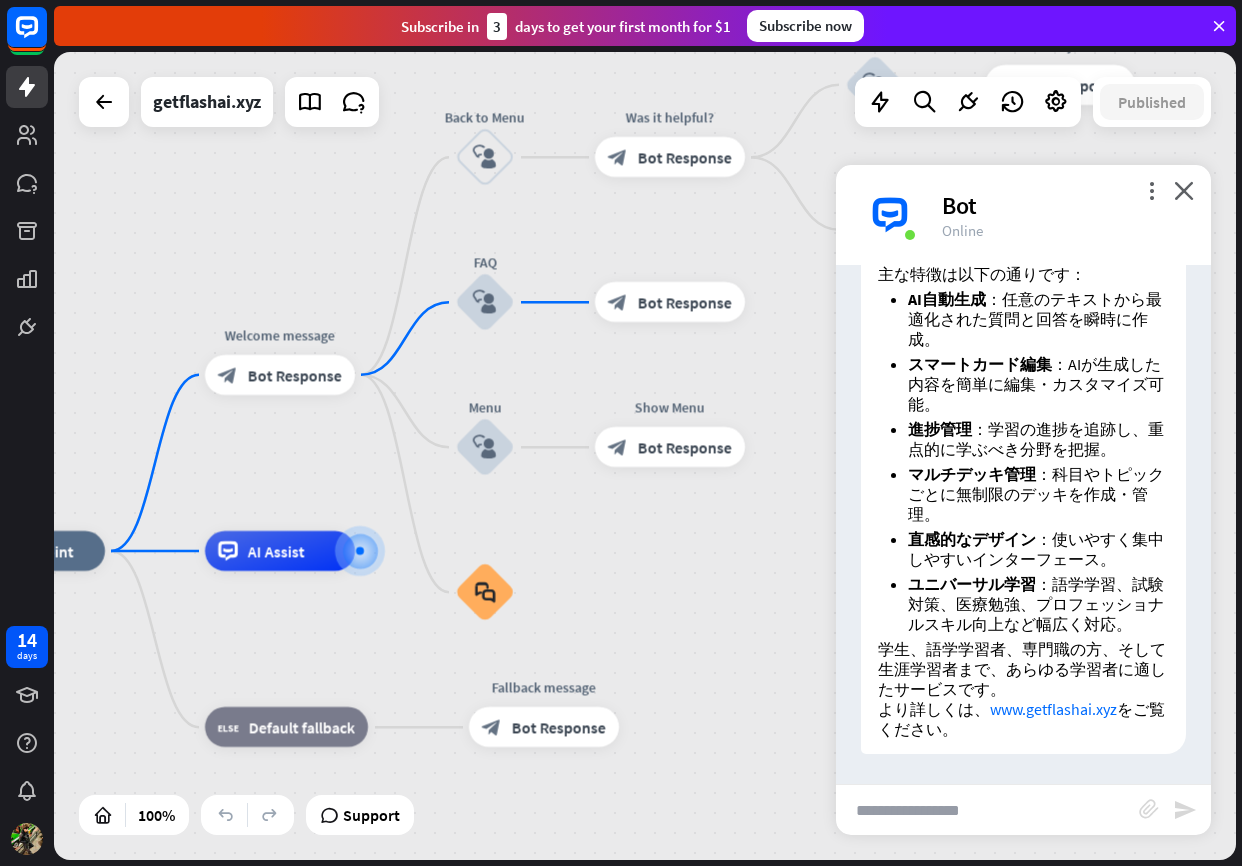 drag, startPoint x: 705, startPoint y: 468, endPoint x: 804, endPoint y: 566, distance: 139.30183 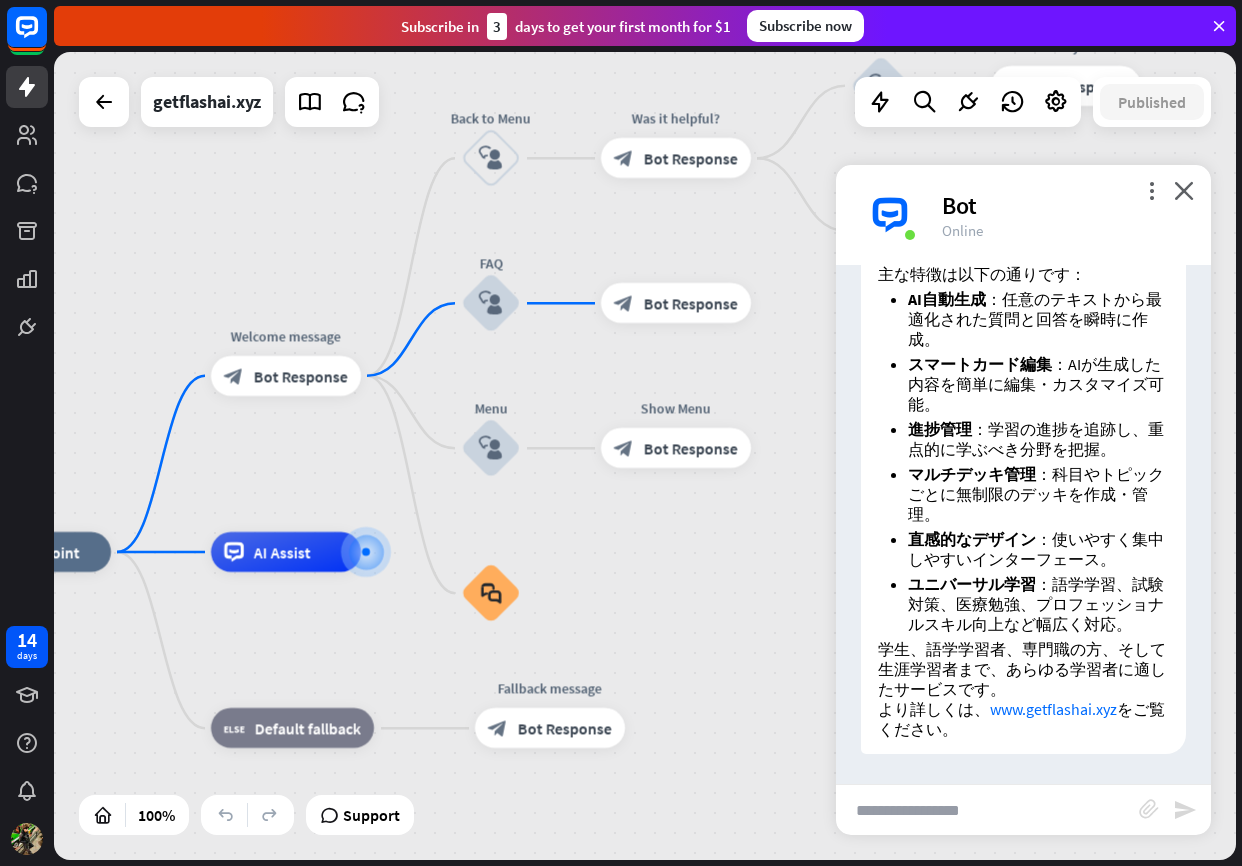 click on "home_2   Start point                 Welcome message   block_bot_response   Bot Response                 Back to Menu   block_user_input                 Was it helpful?   block_bot_response   Bot Response                 Yes   block_user_input                 Thank you!   block_bot_response   Bot Response                 No   block_user_input                 Back to Menu   block_goto   Go to step                 FAQ   block_user_input                   block_bot_response   Bot Response                 Menu   block_user_input                 Show Menu   block_bot_response   Bot Response                   block_faq                     AI Assist                       block_fallback   Default fallback                 Fallback message   block_bot_response   Bot Response" at bounding box center [645, 456] 